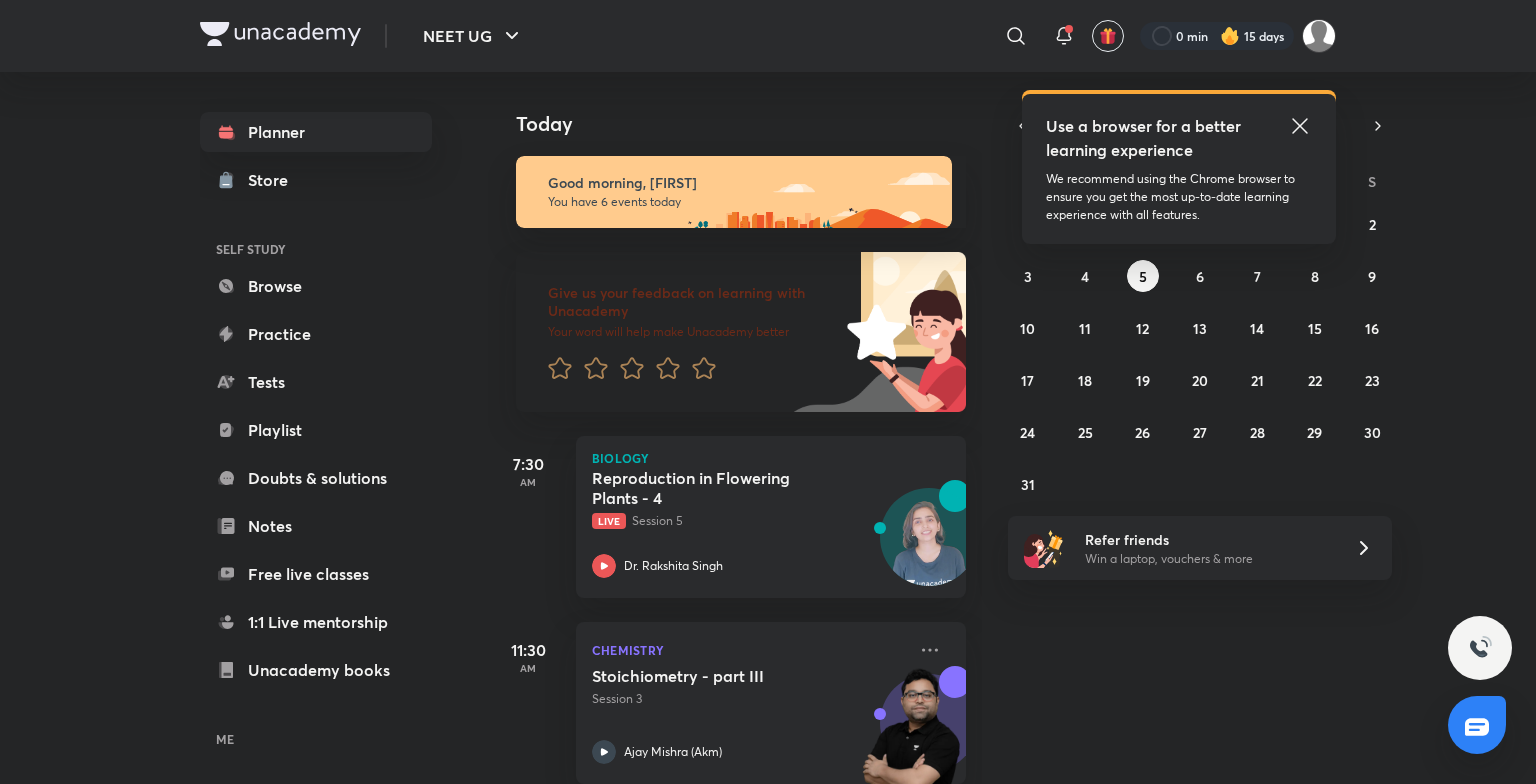 scroll, scrollTop: 0, scrollLeft: 0, axis: both 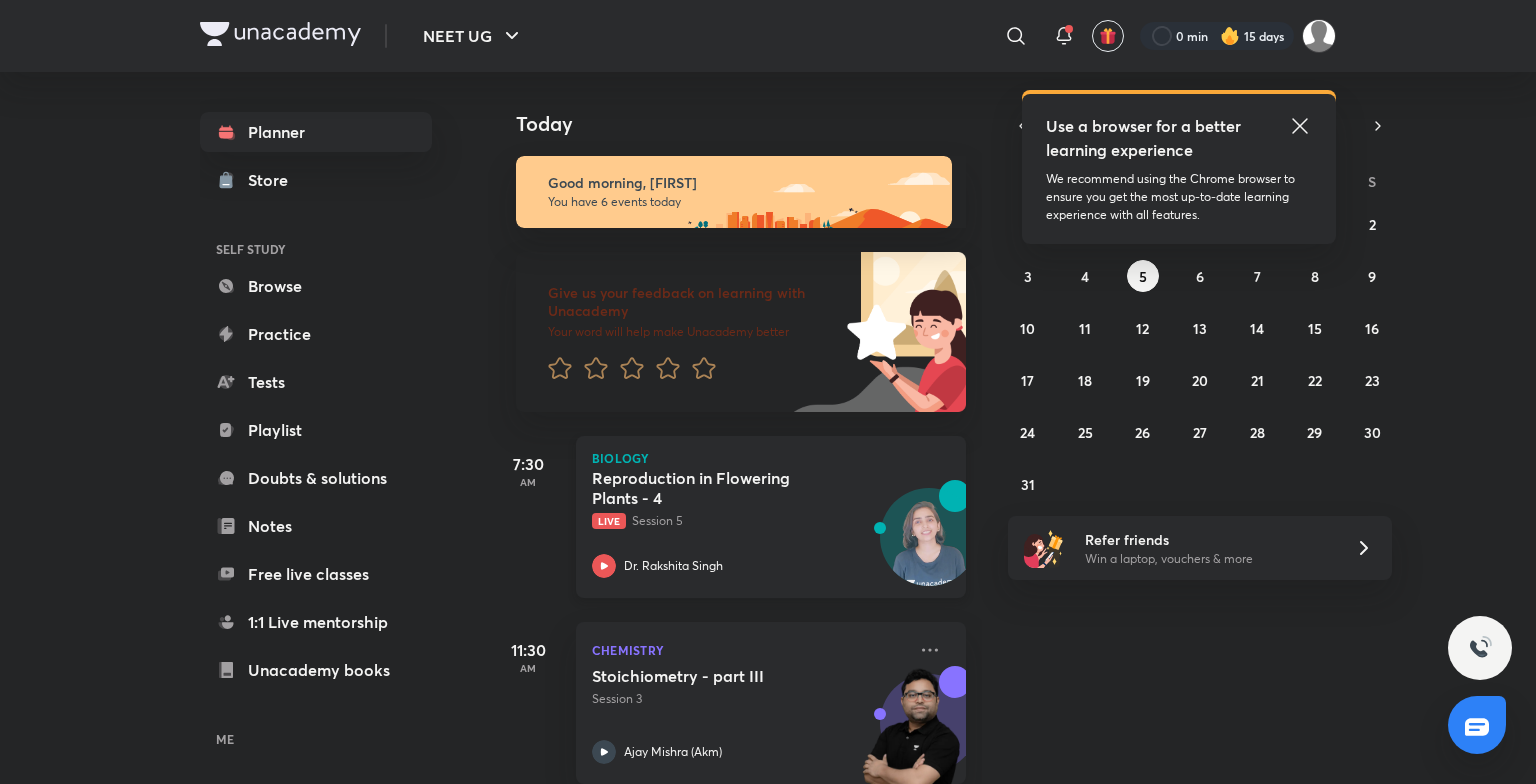 click on "Dr. Rakshita Singh" at bounding box center [673, 566] 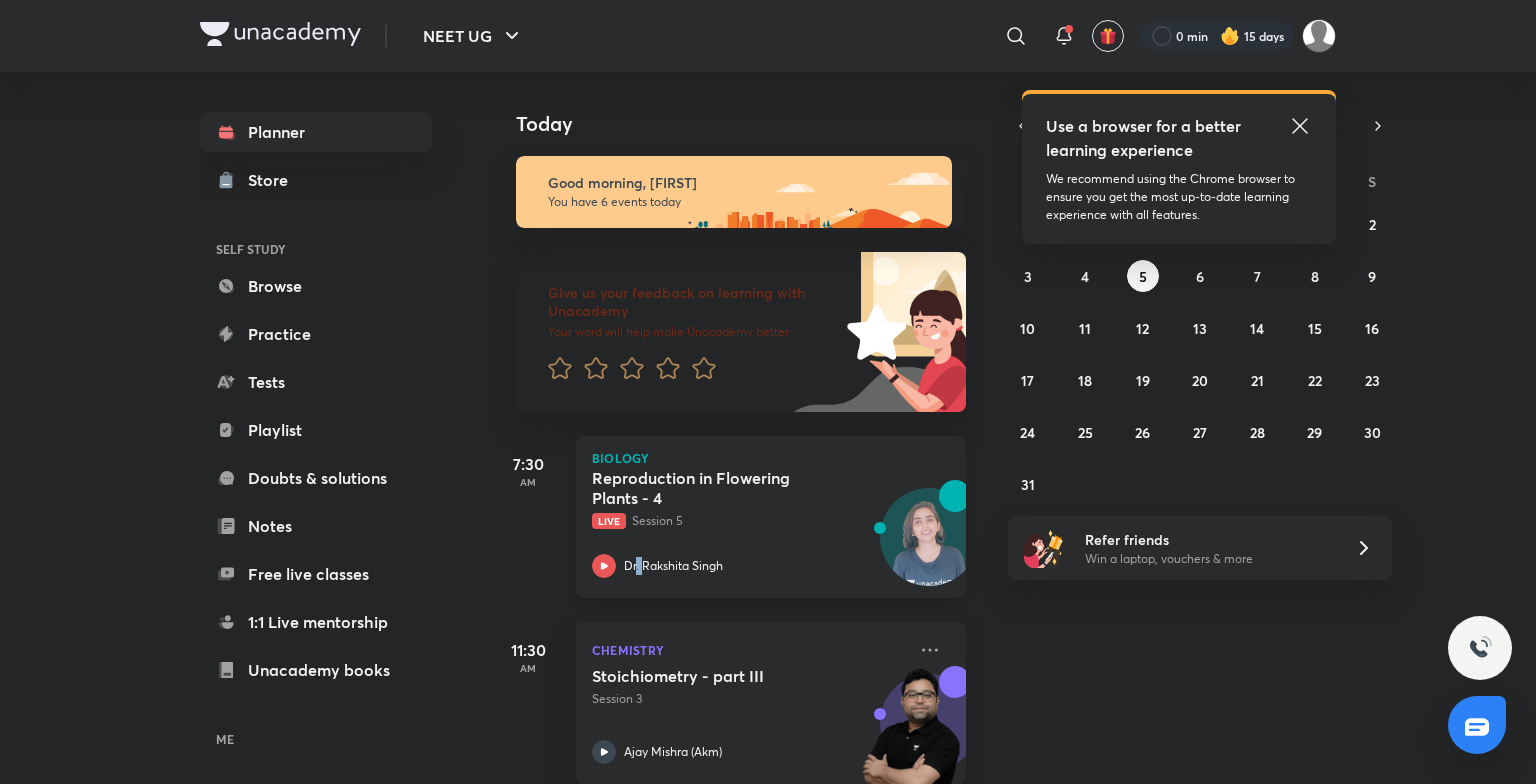 click on "Dr. Rakshita Singh" at bounding box center [673, 566] 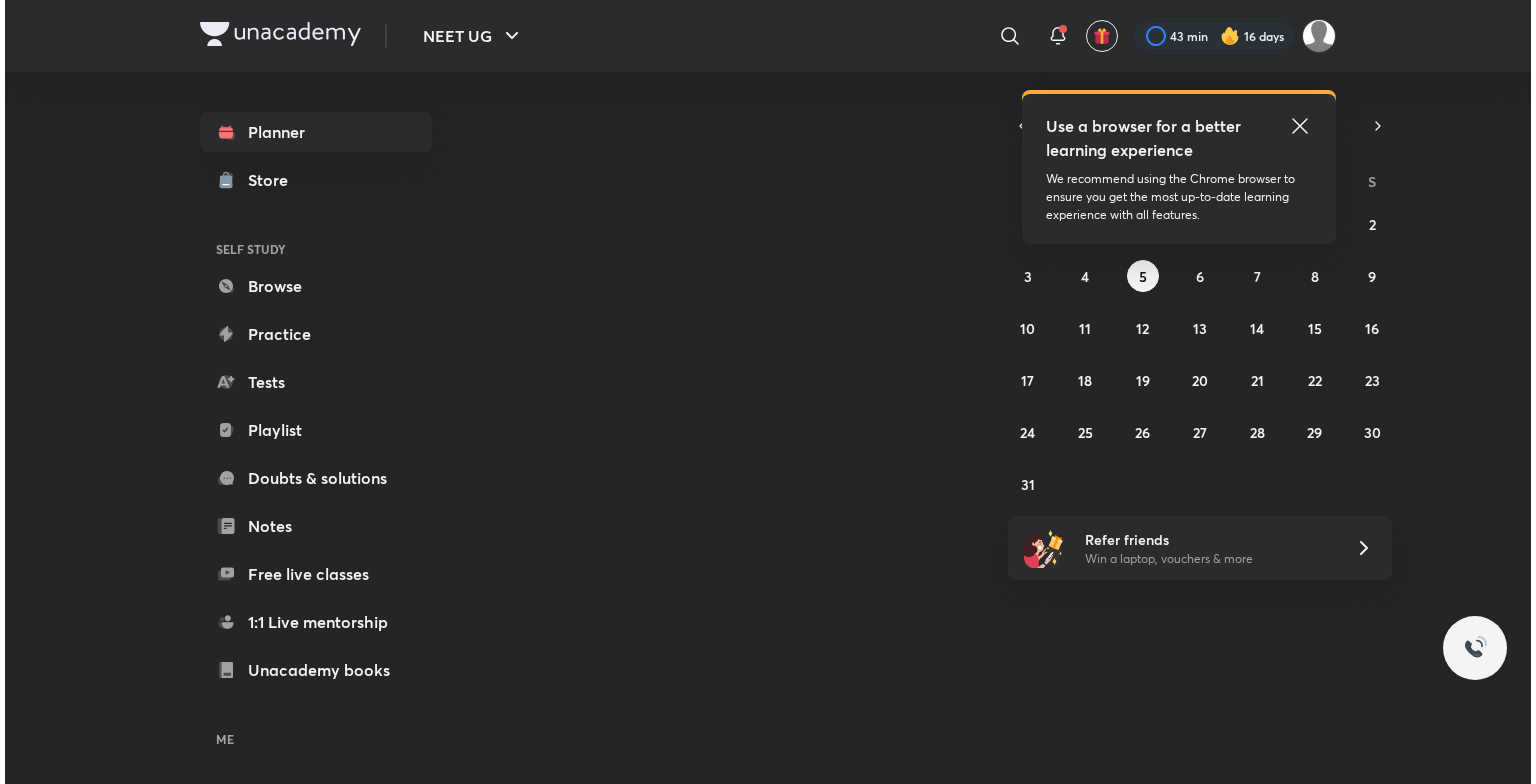 scroll, scrollTop: 0, scrollLeft: 0, axis: both 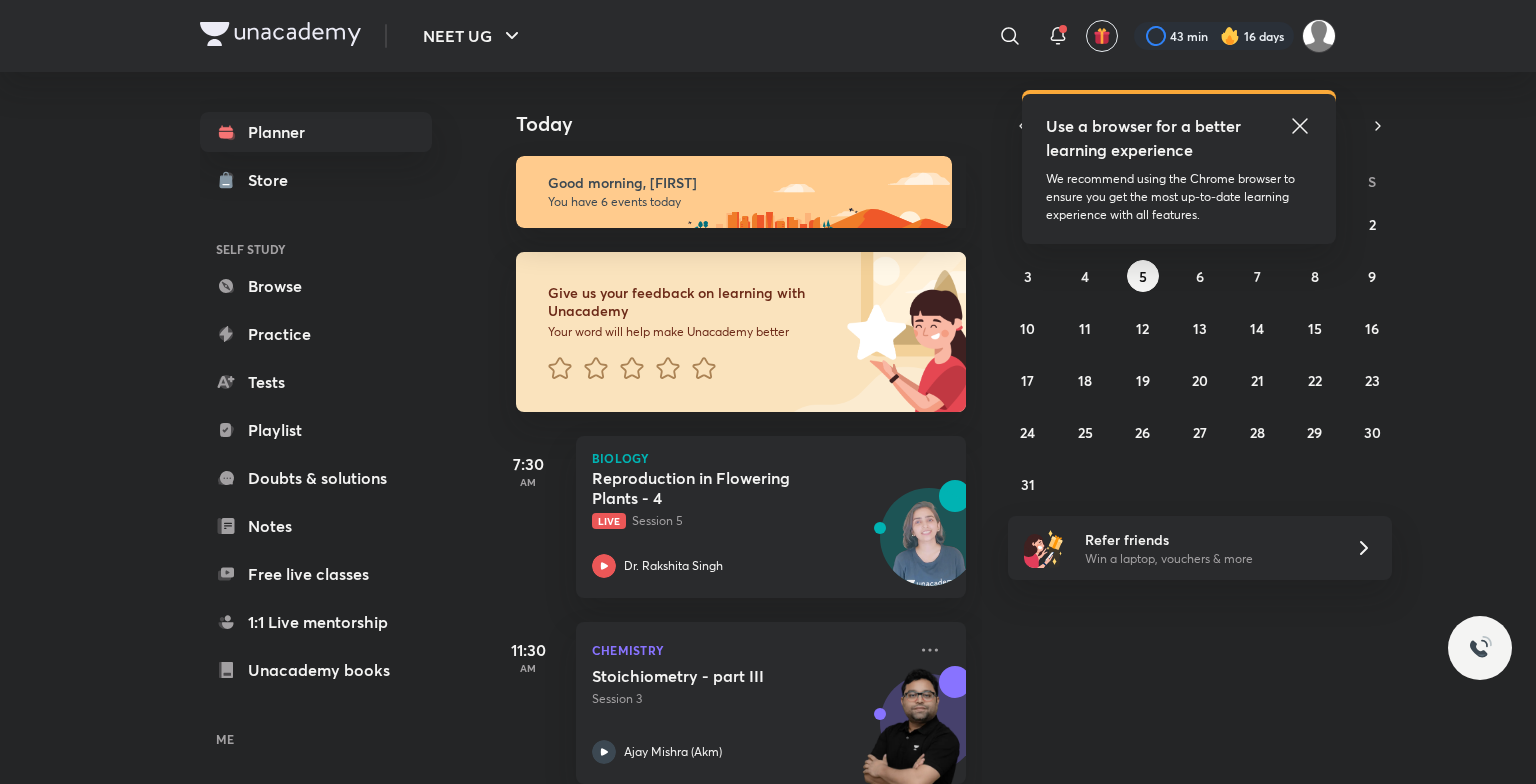 click 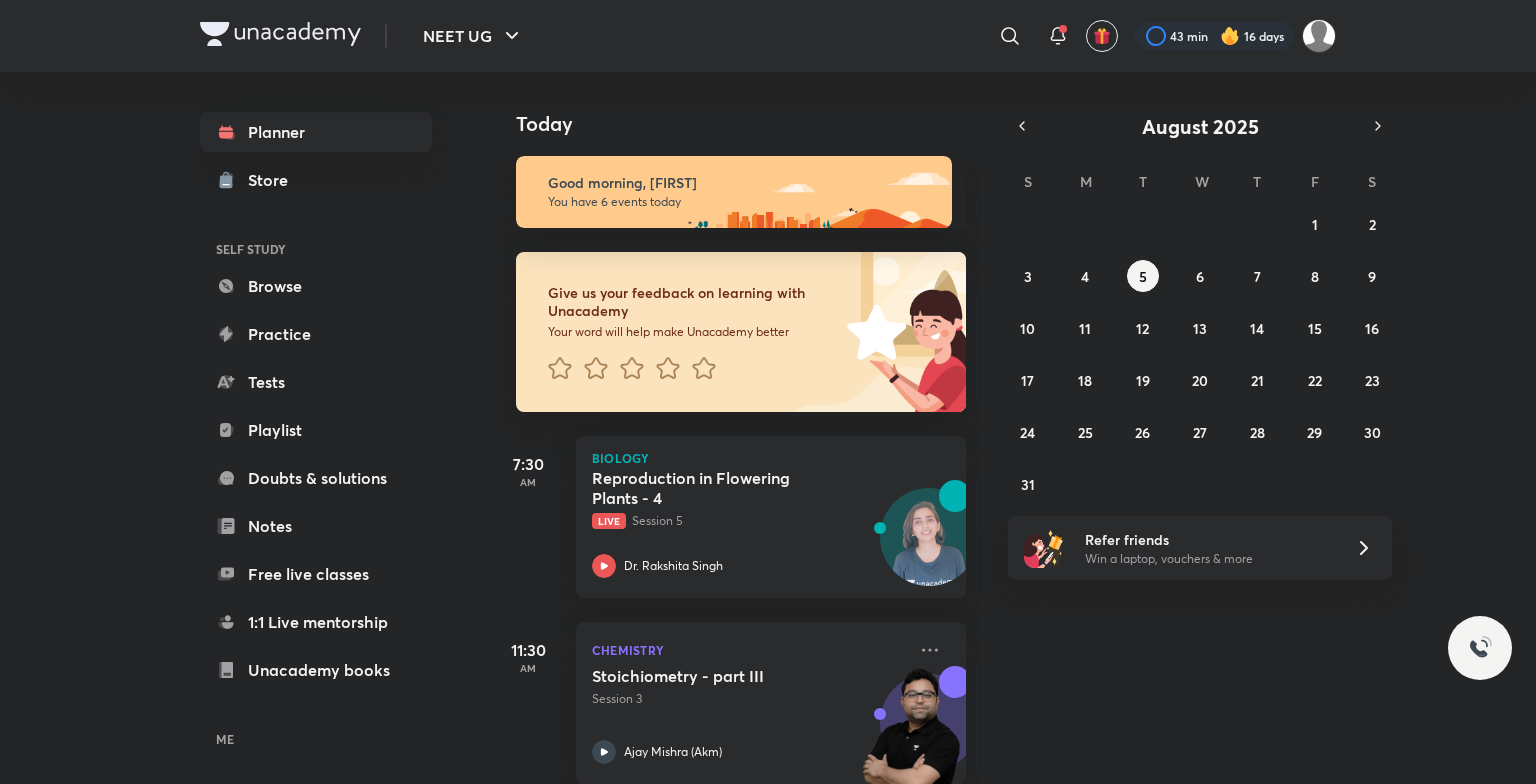 scroll, scrollTop: 775, scrollLeft: 0, axis: vertical 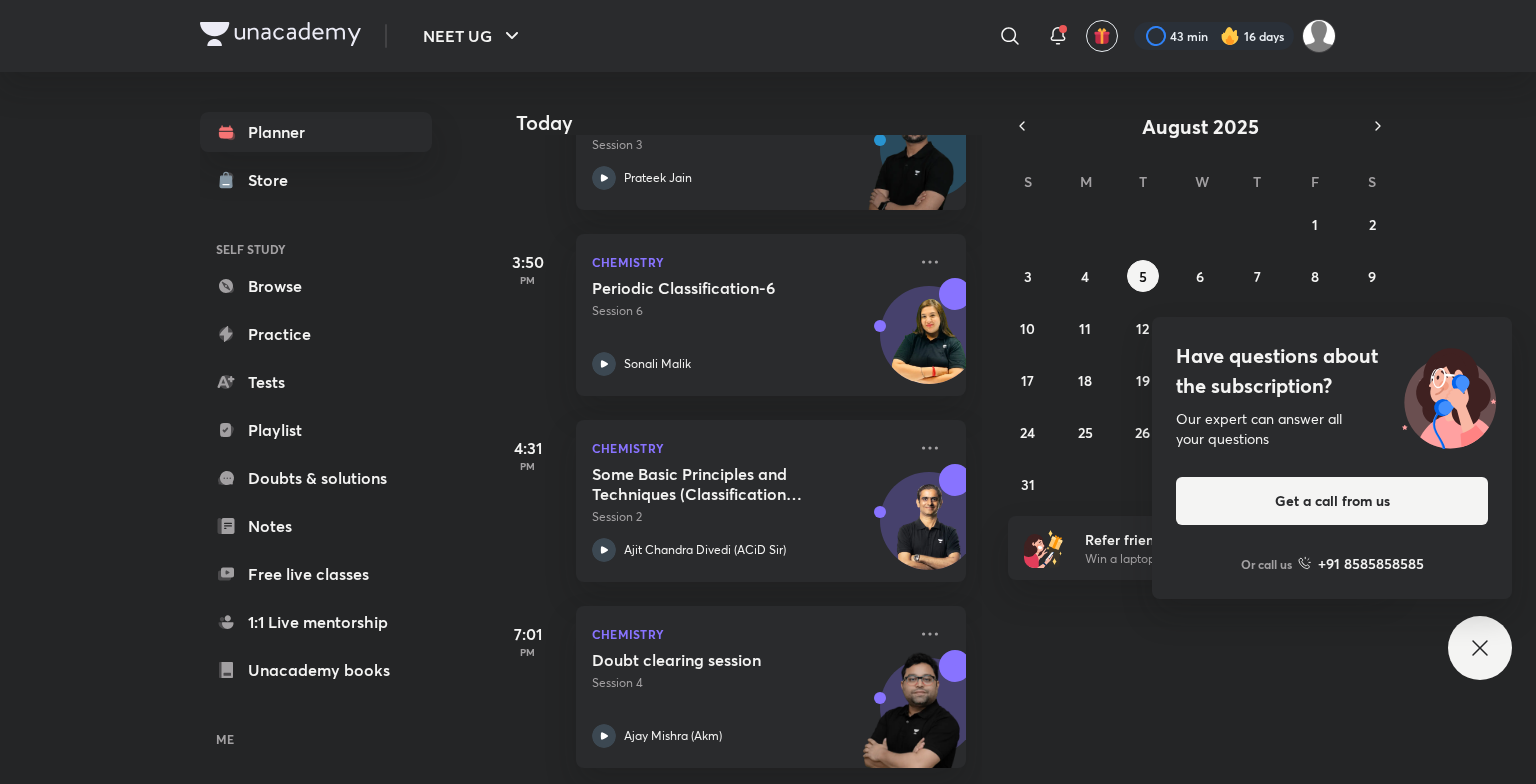 click on "Have questions about the subscription? Our expert can answer all your questions Get a call from us Or call us +91 8585858585" at bounding box center (1480, 648) 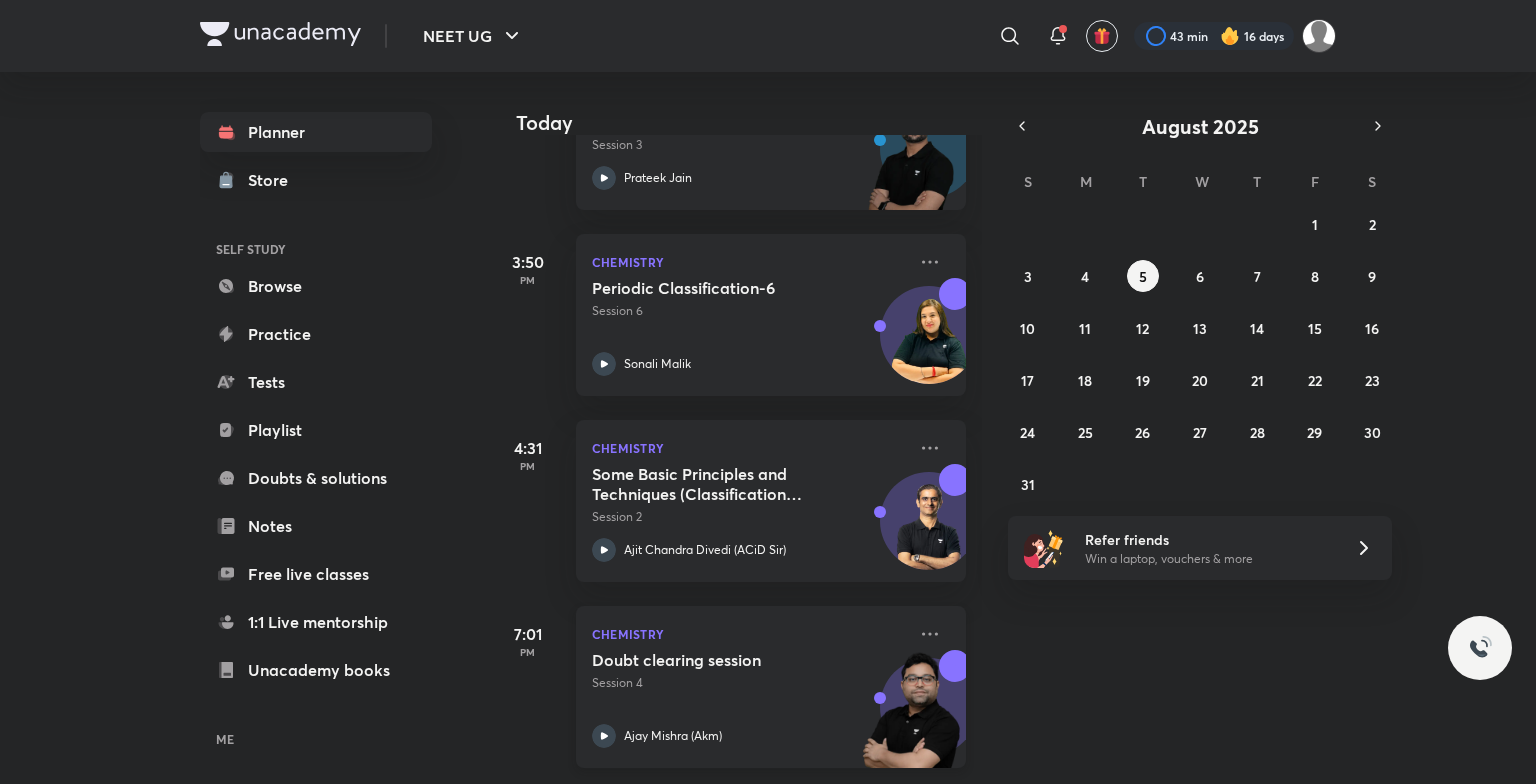 click on "Chemistry" at bounding box center (749, 634) 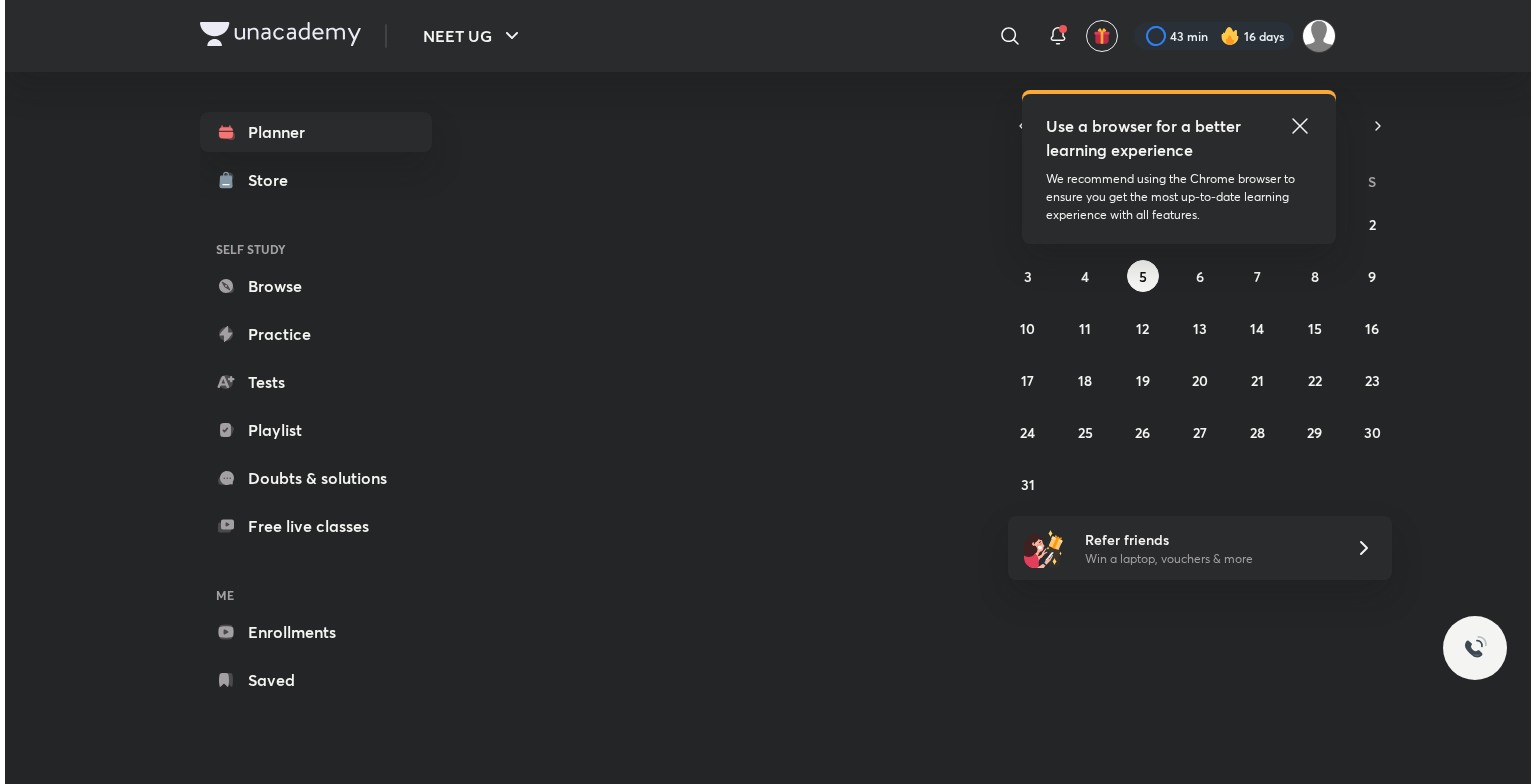 scroll, scrollTop: 0, scrollLeft: 0, axis: both 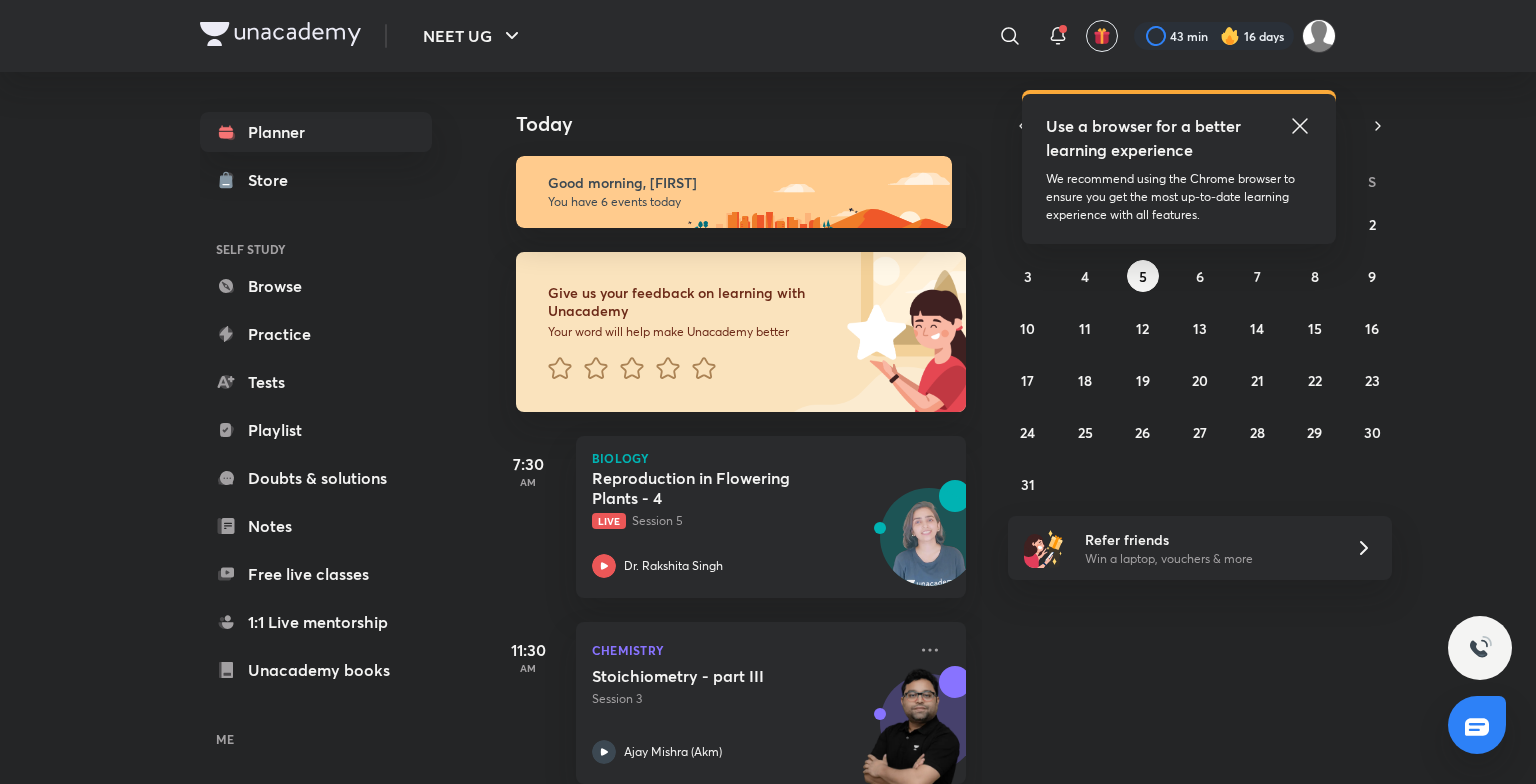 click 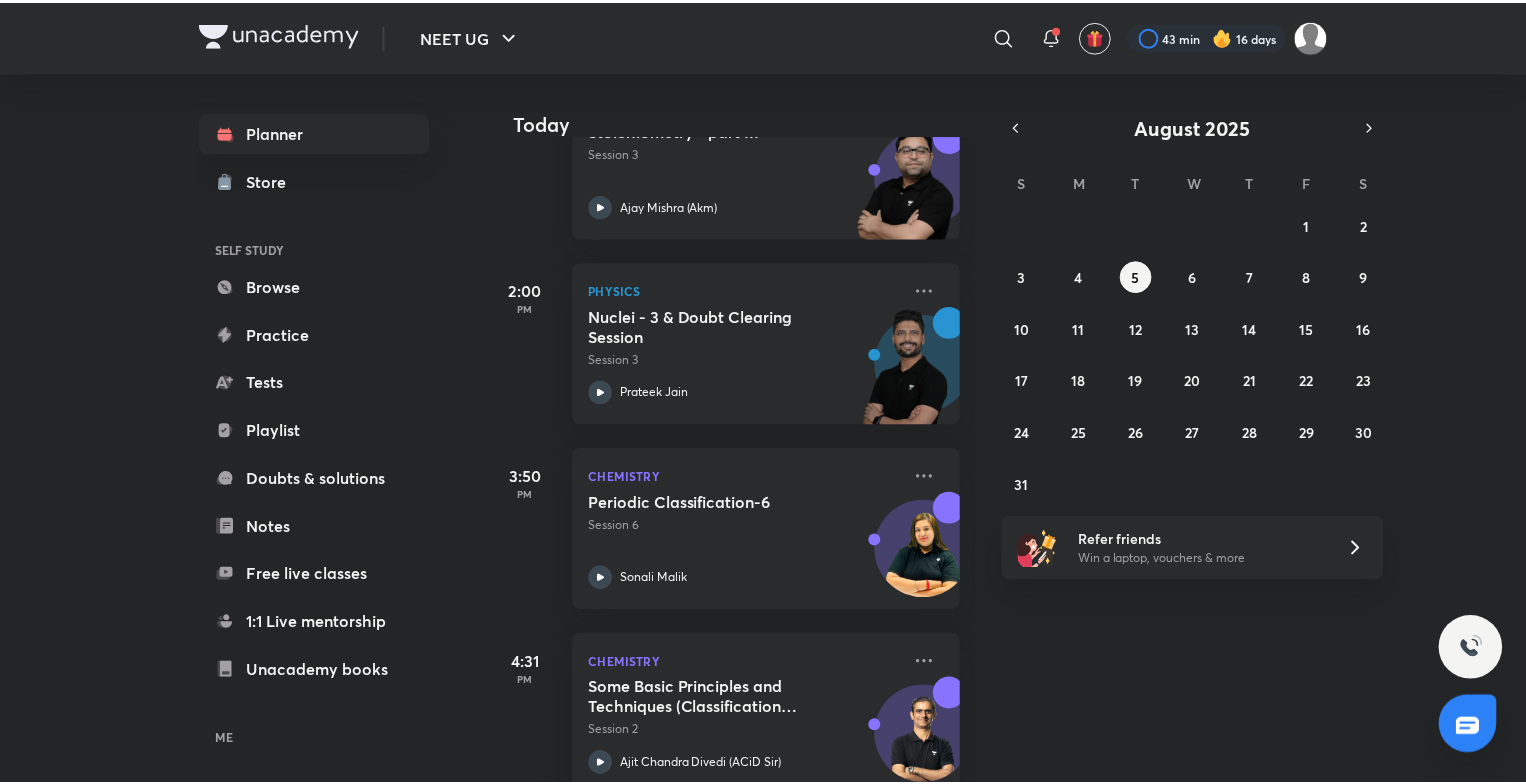 scroll, scrollTop: 775, scrollLeft: 0, axis: vertical 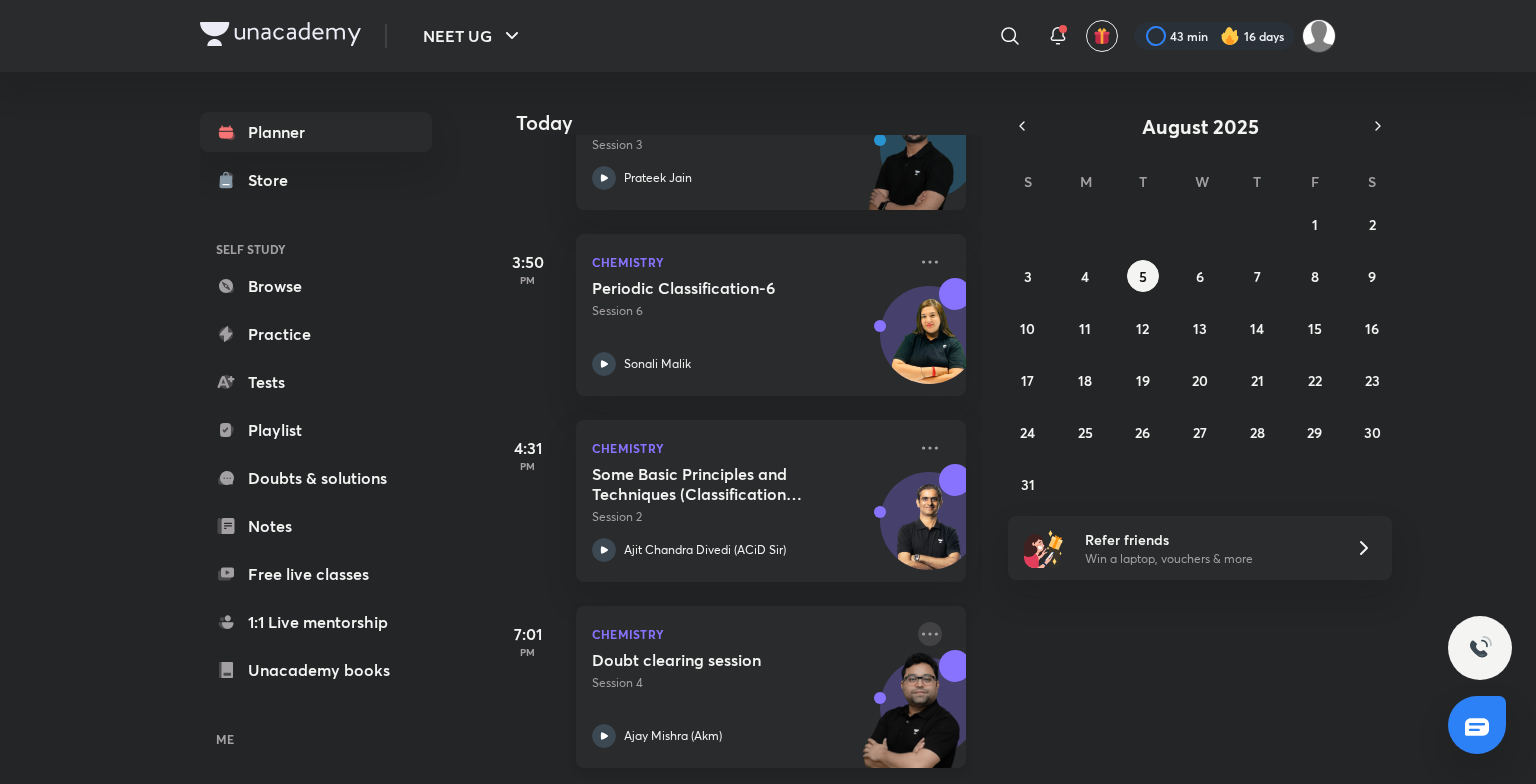 click 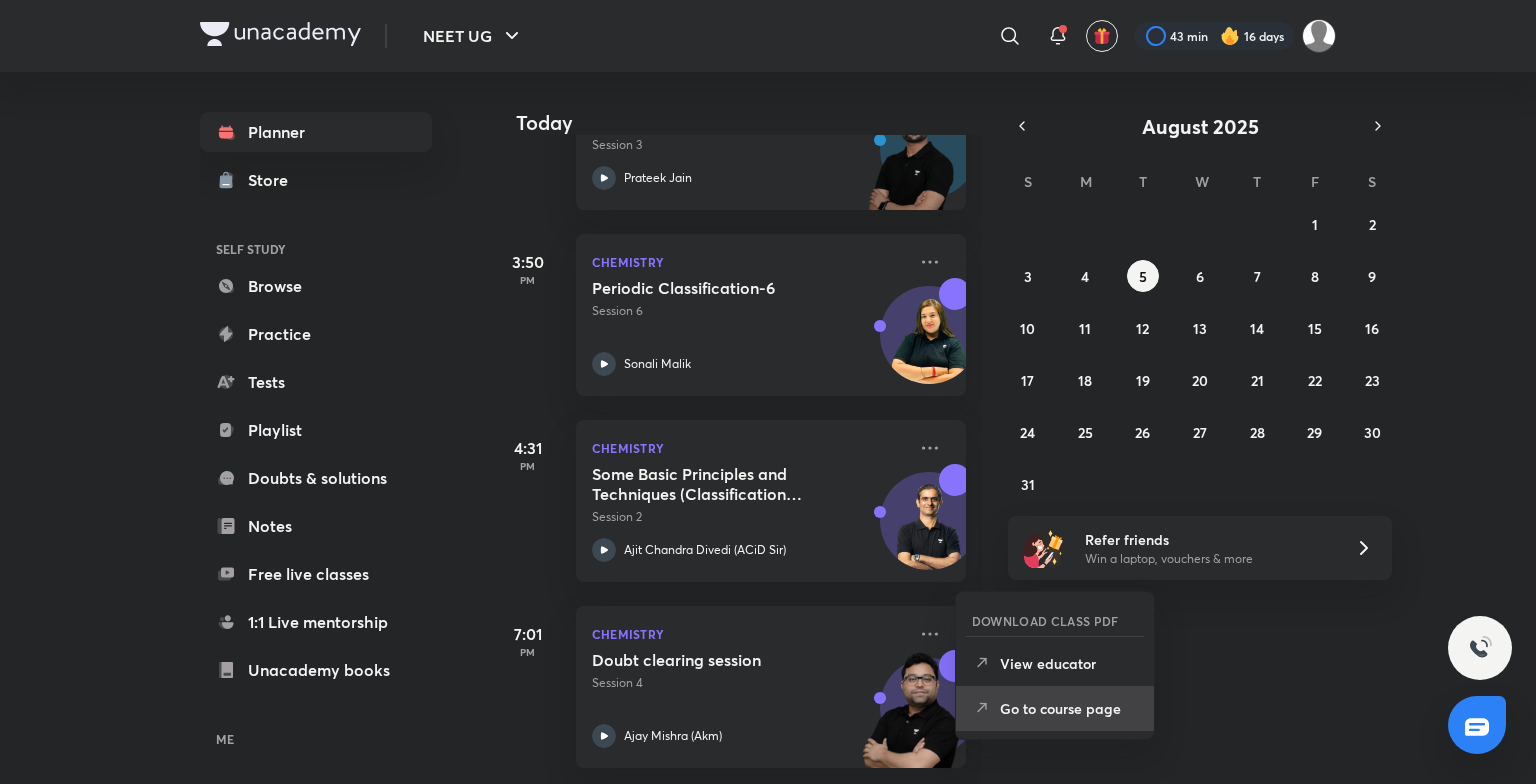 click on "Go to course page" at bounding box center (1069, 708) 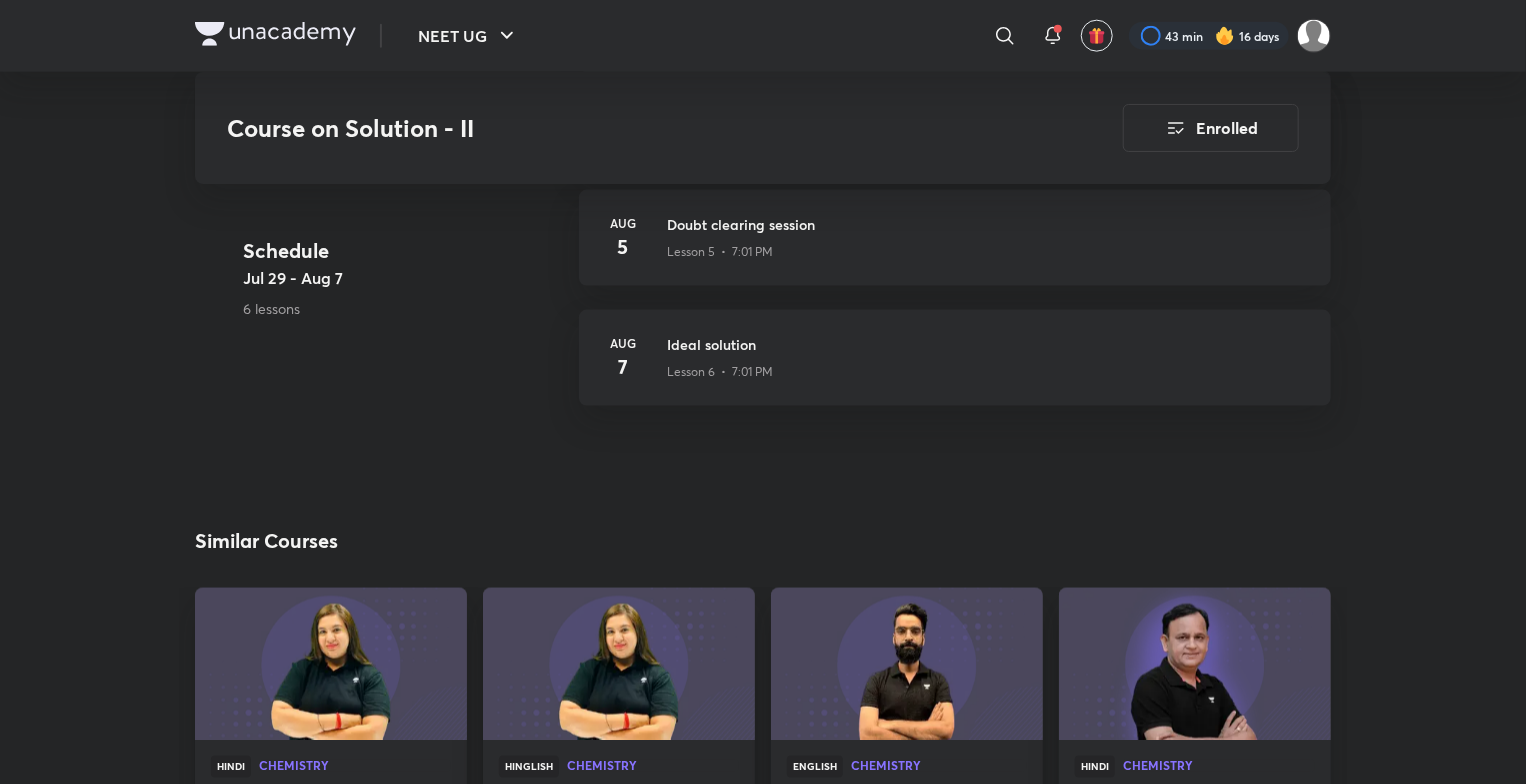 scroll, scrollTop: 0, scrollLeft: 0, axis: both 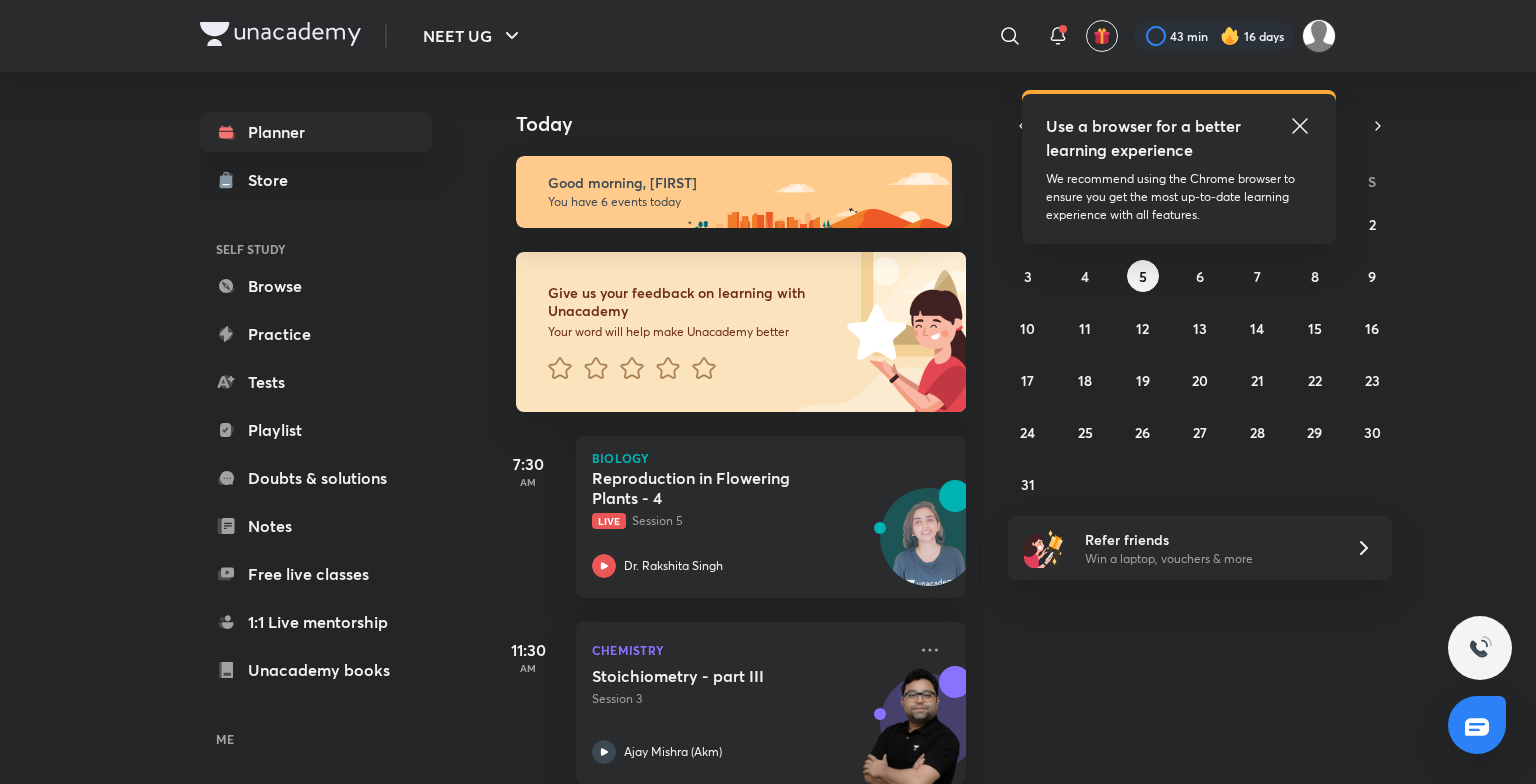click 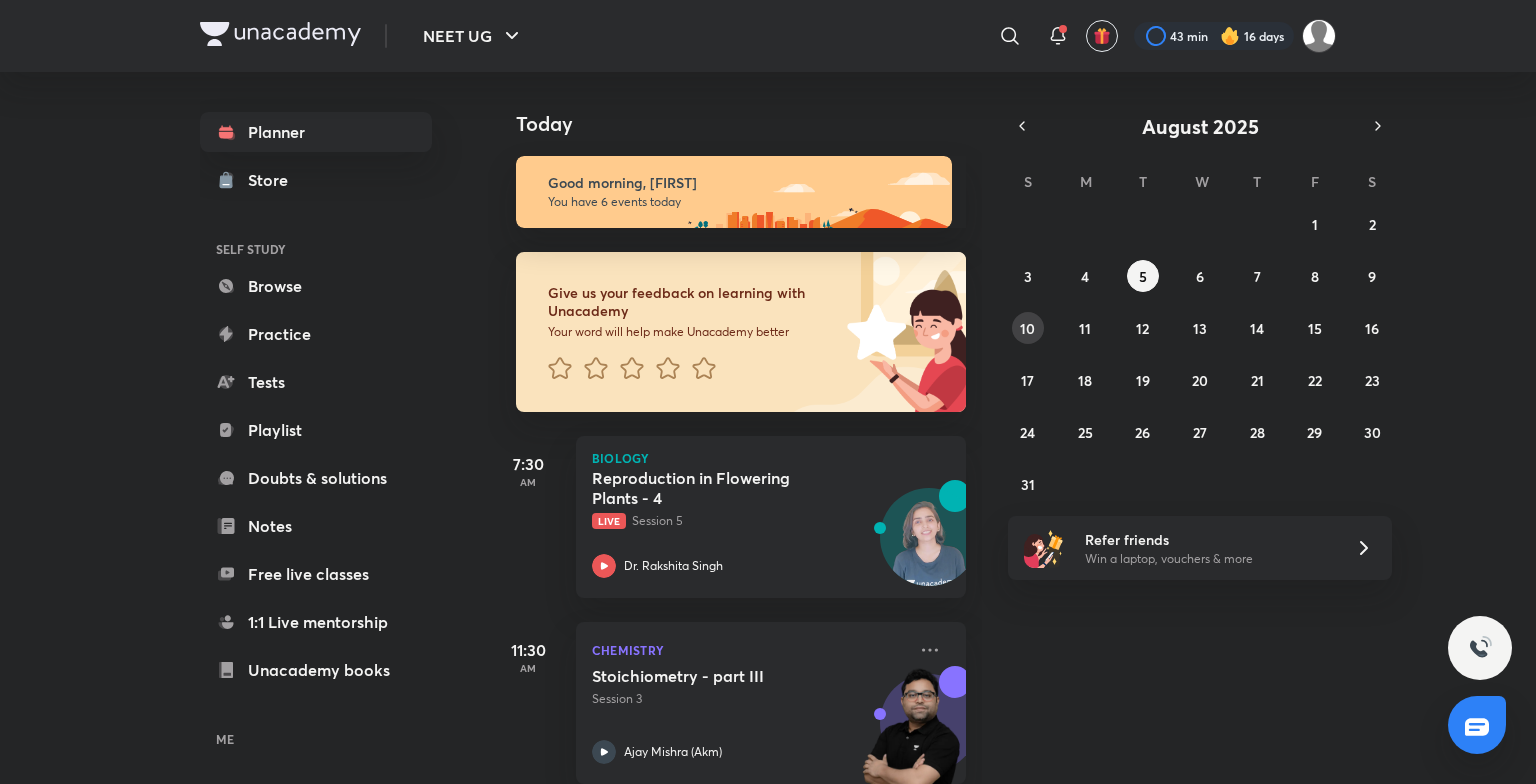 click on "10" at bounding box center (1027, 328) 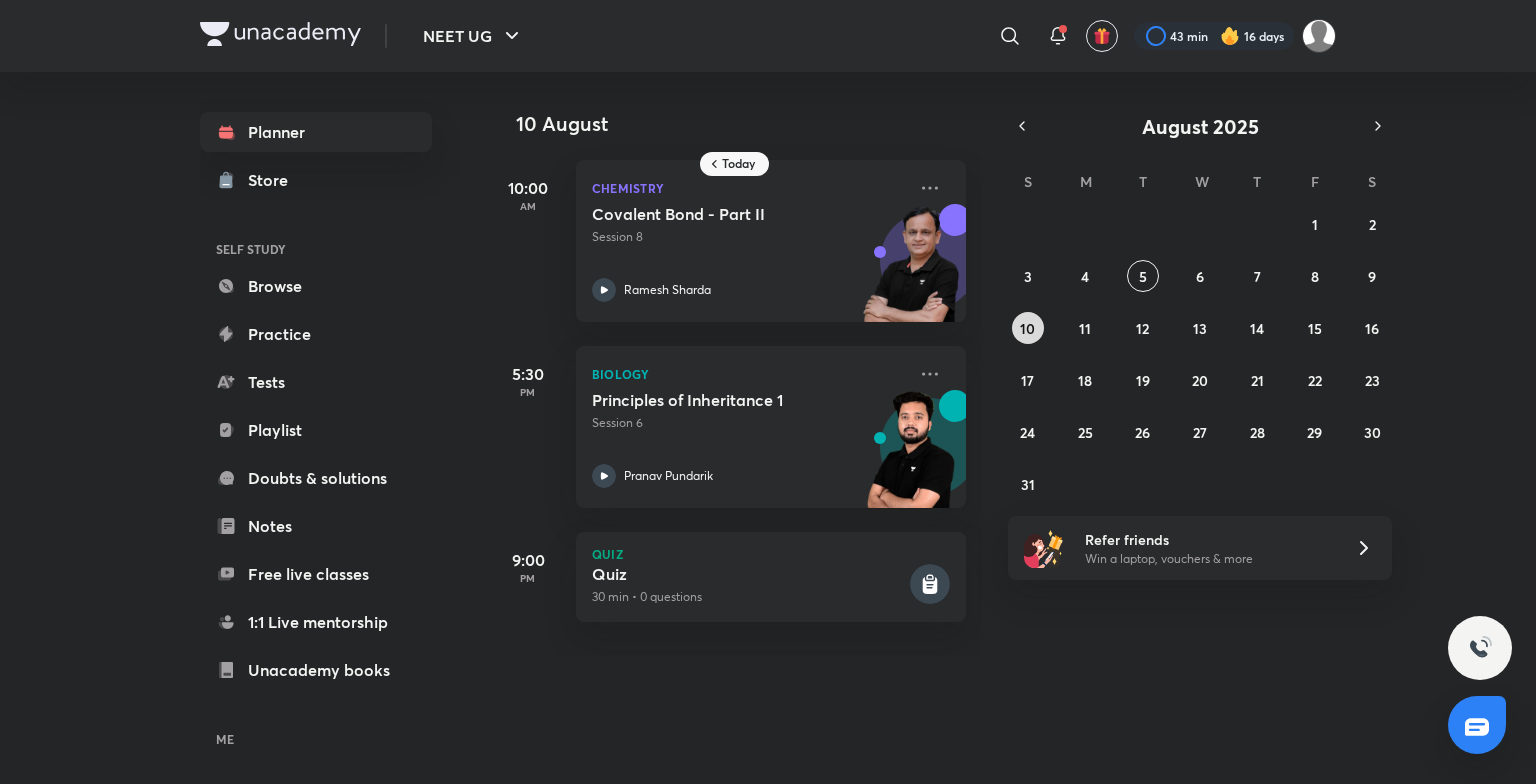 click on "10" at bounding box center [1027, 328] 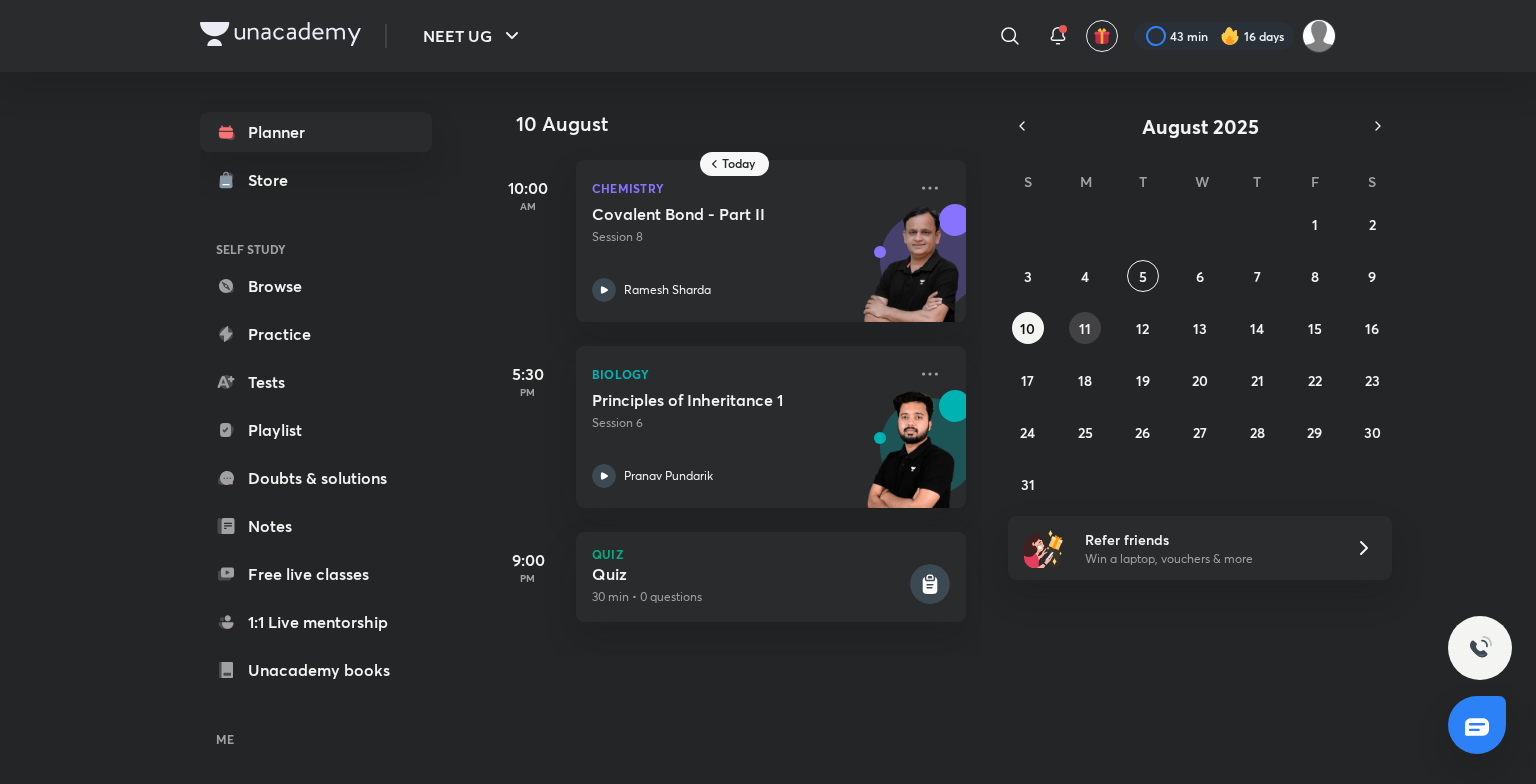 click on "11" at bounding box center [1085, 328] 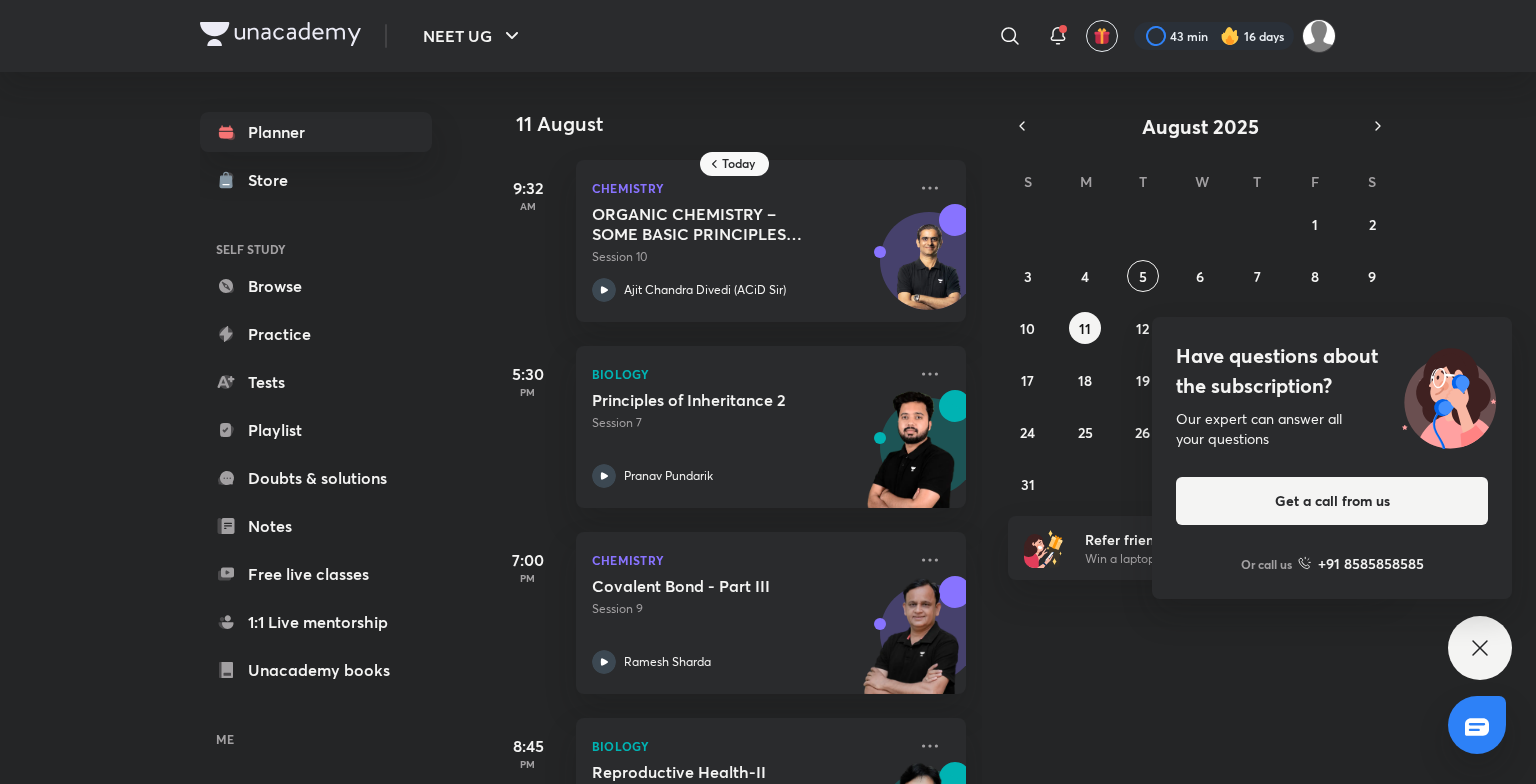click on "Have questions about the subscription? Our expert can answer all your questions Get a call from us Or call us +91 8585858585" at bounding box center (1480, 648) 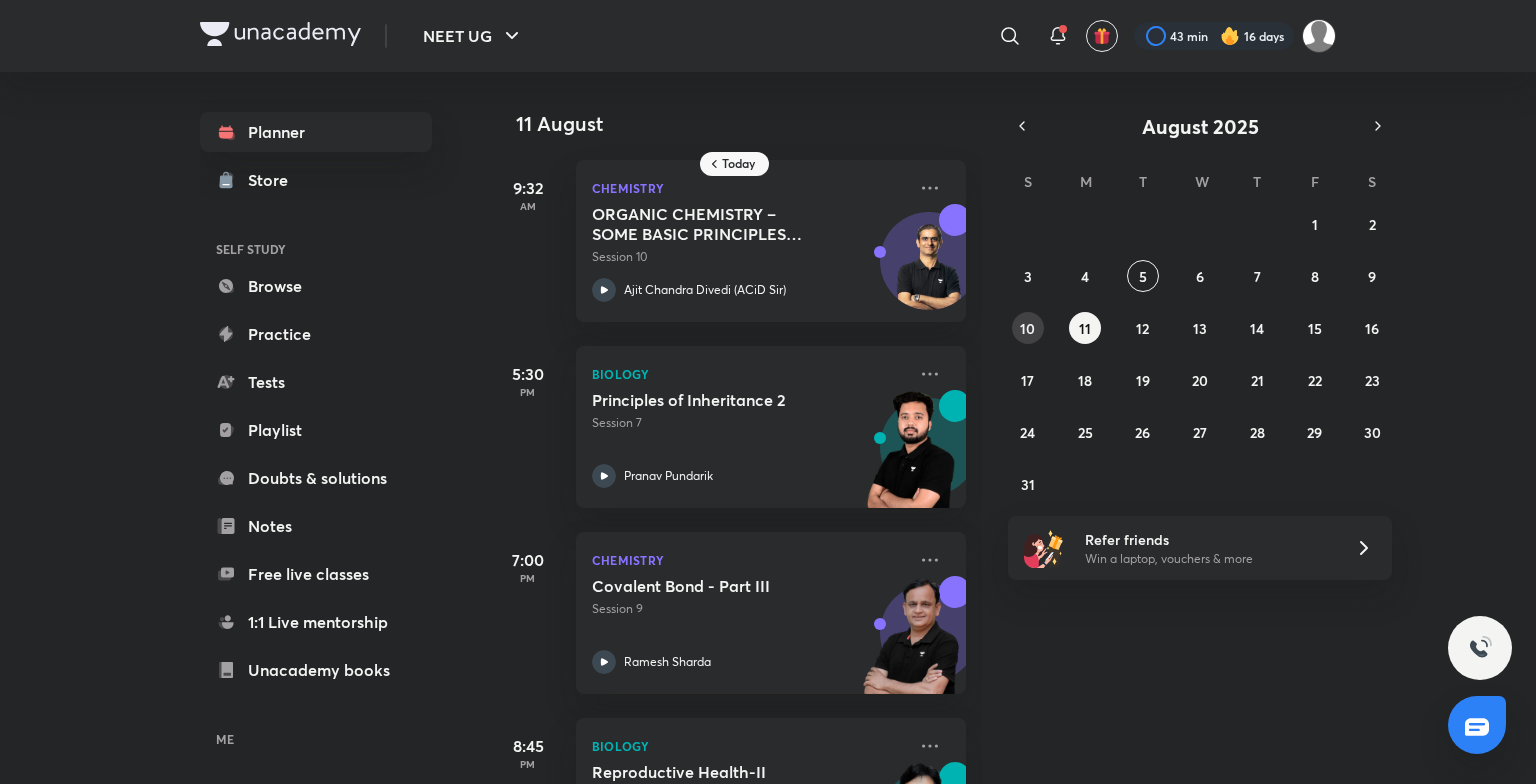 click on "27 28 29 30 31 1 2 3 4 5 6 7 8 9 10 11 12 13 14 15 16 17 18 19 20 21 22 23 24 25 26 27 28 29 30 31 1 2 3 4 5 6" at bounding box center (1200, 354) 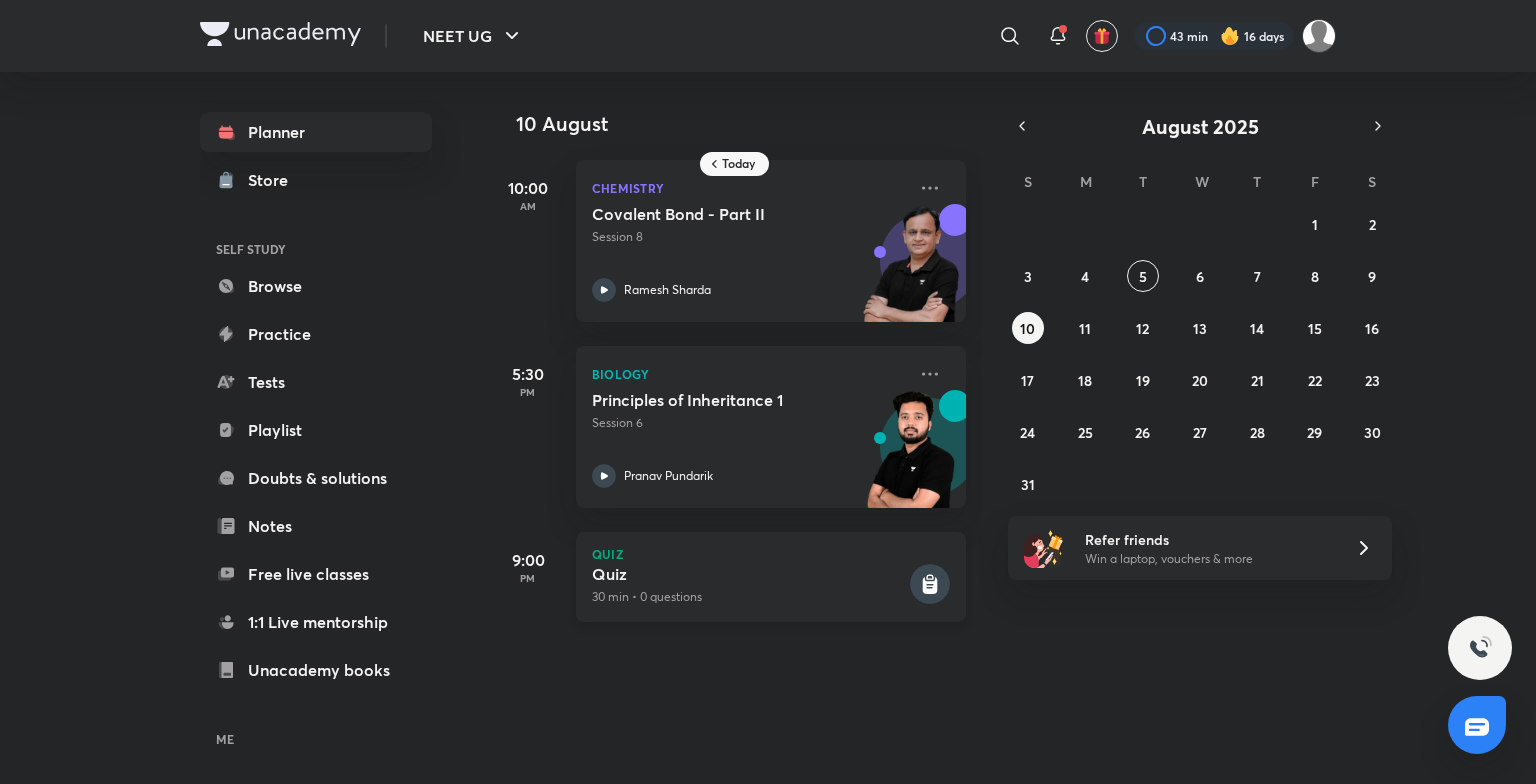 click on "Quiz" at bounding box center (749, 574) 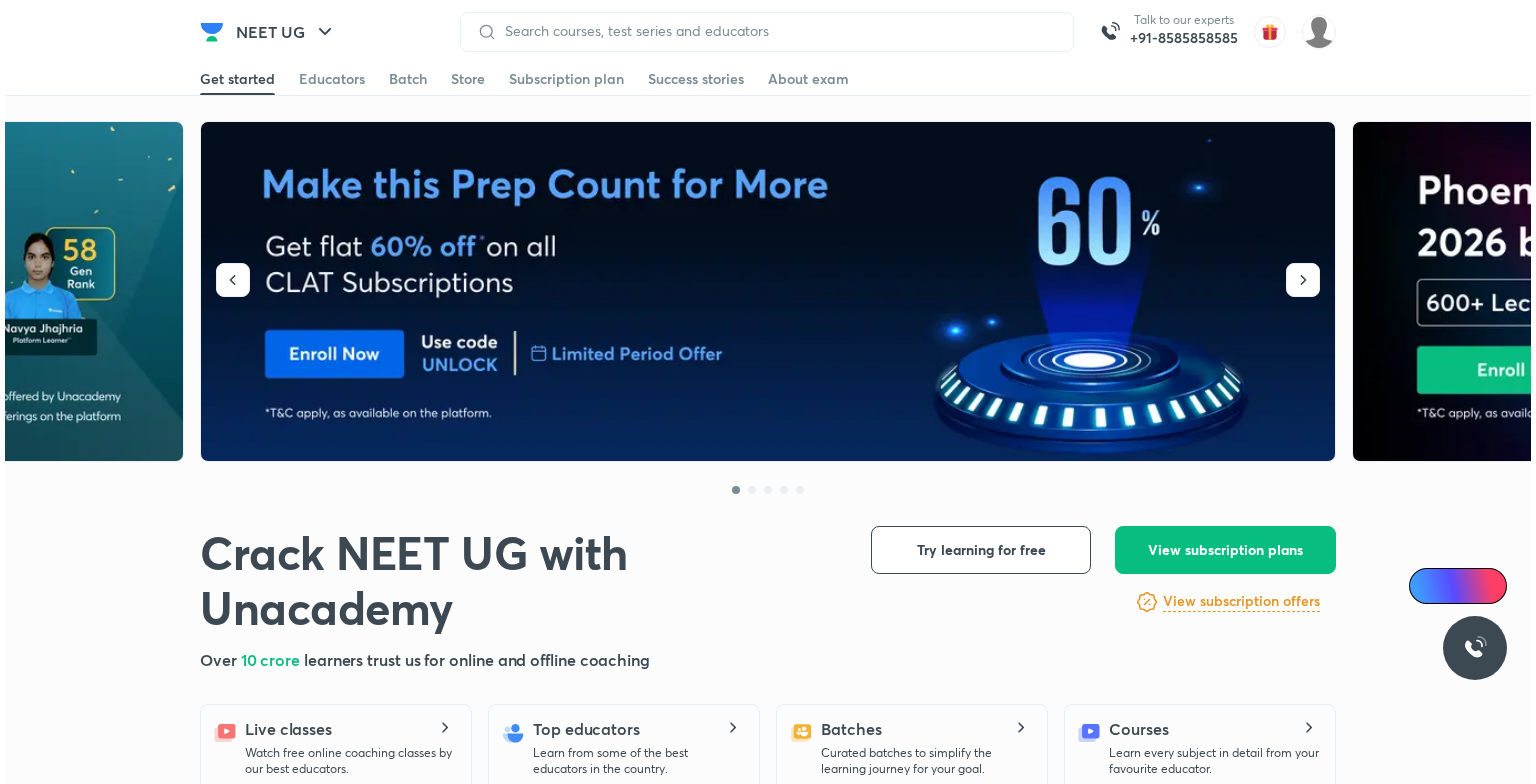scroll, scrollTop: 0, scrollLeft: 0, axis: both 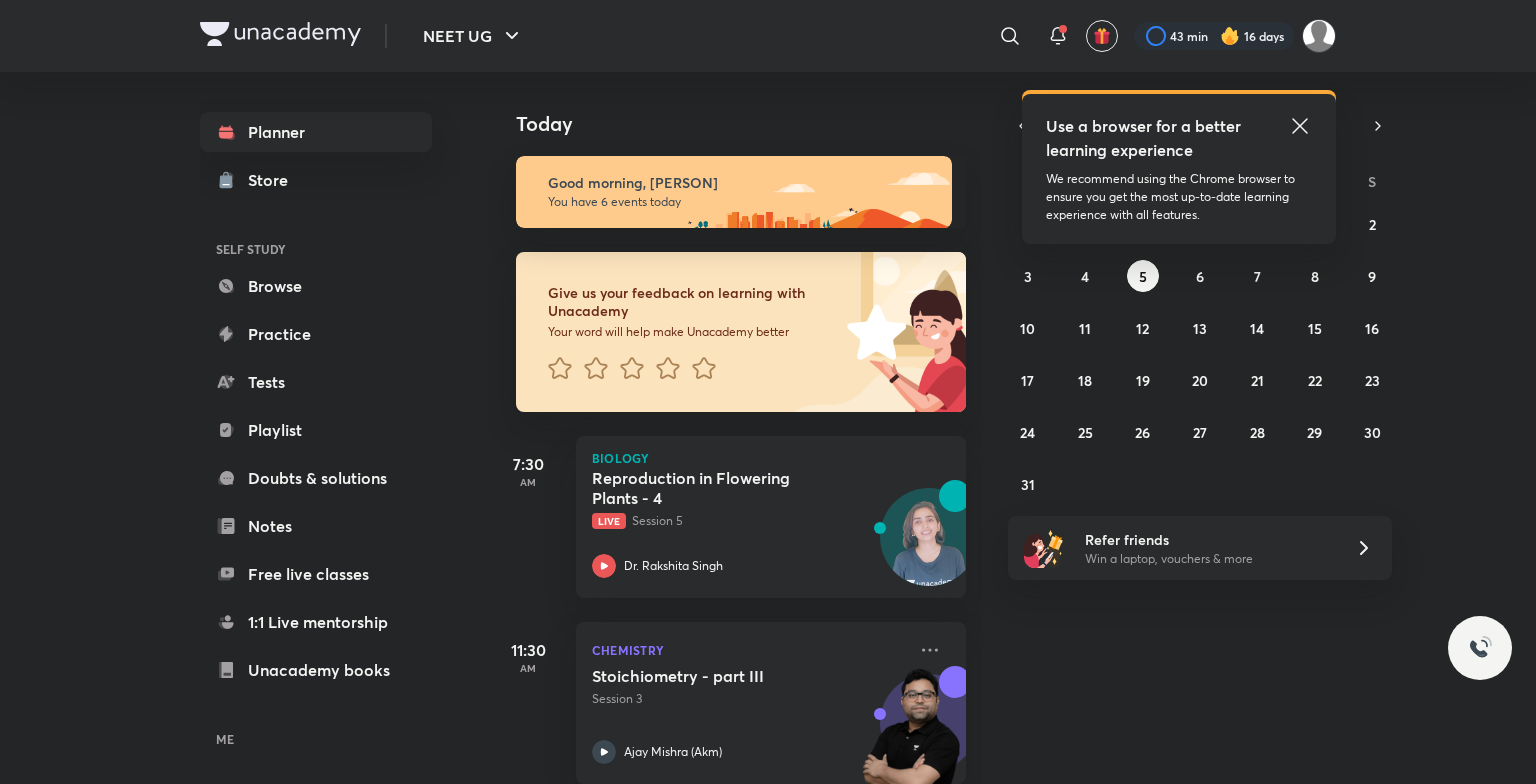 click on "Use a browser for a better learning experience We recommend using the Chrome browser to ensure you get the most up-to-date learning experience with all features." at bounding box center (1179, 169) 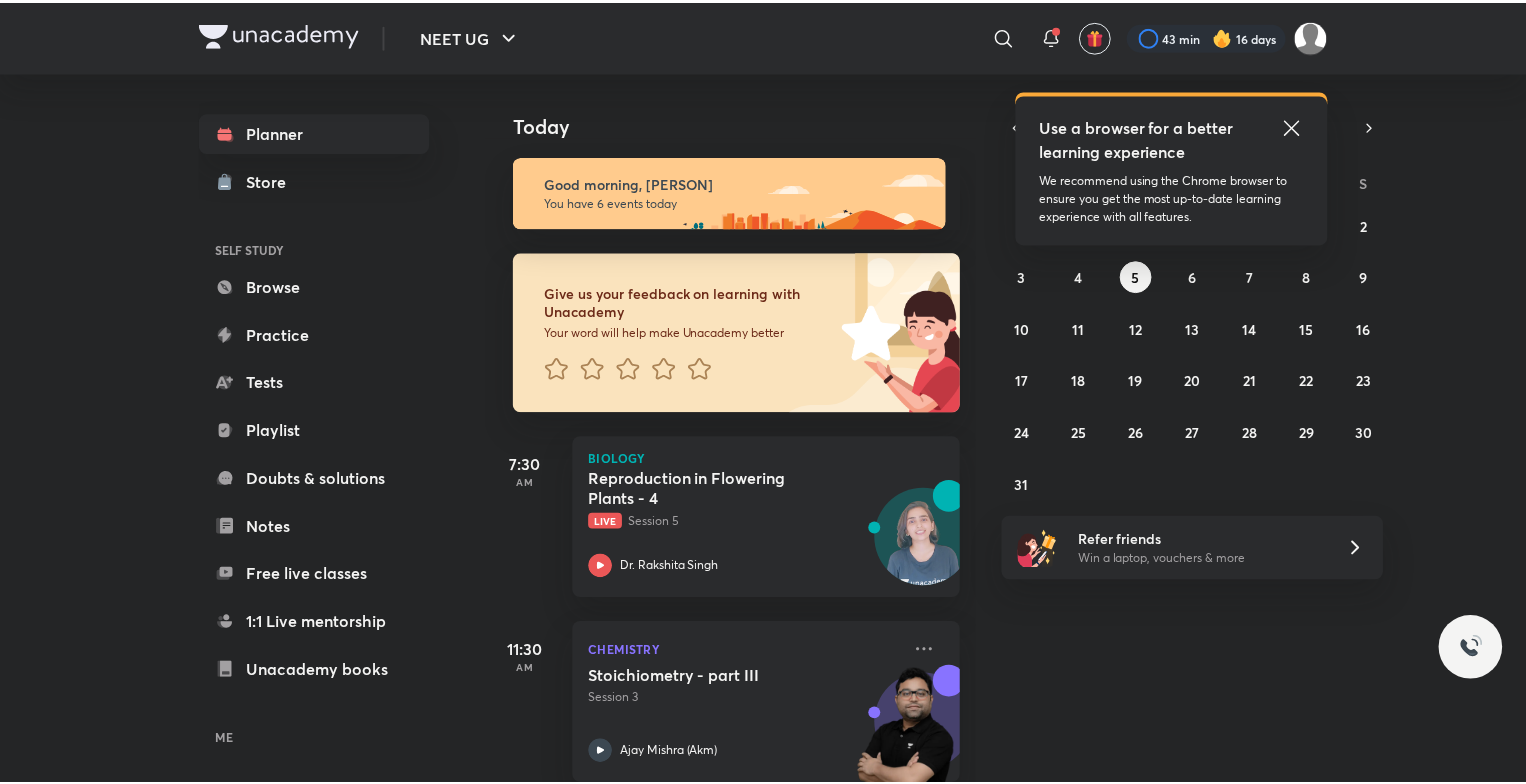 scroll, scrollTop: 116, scrollLeft: 0, axis: vertical 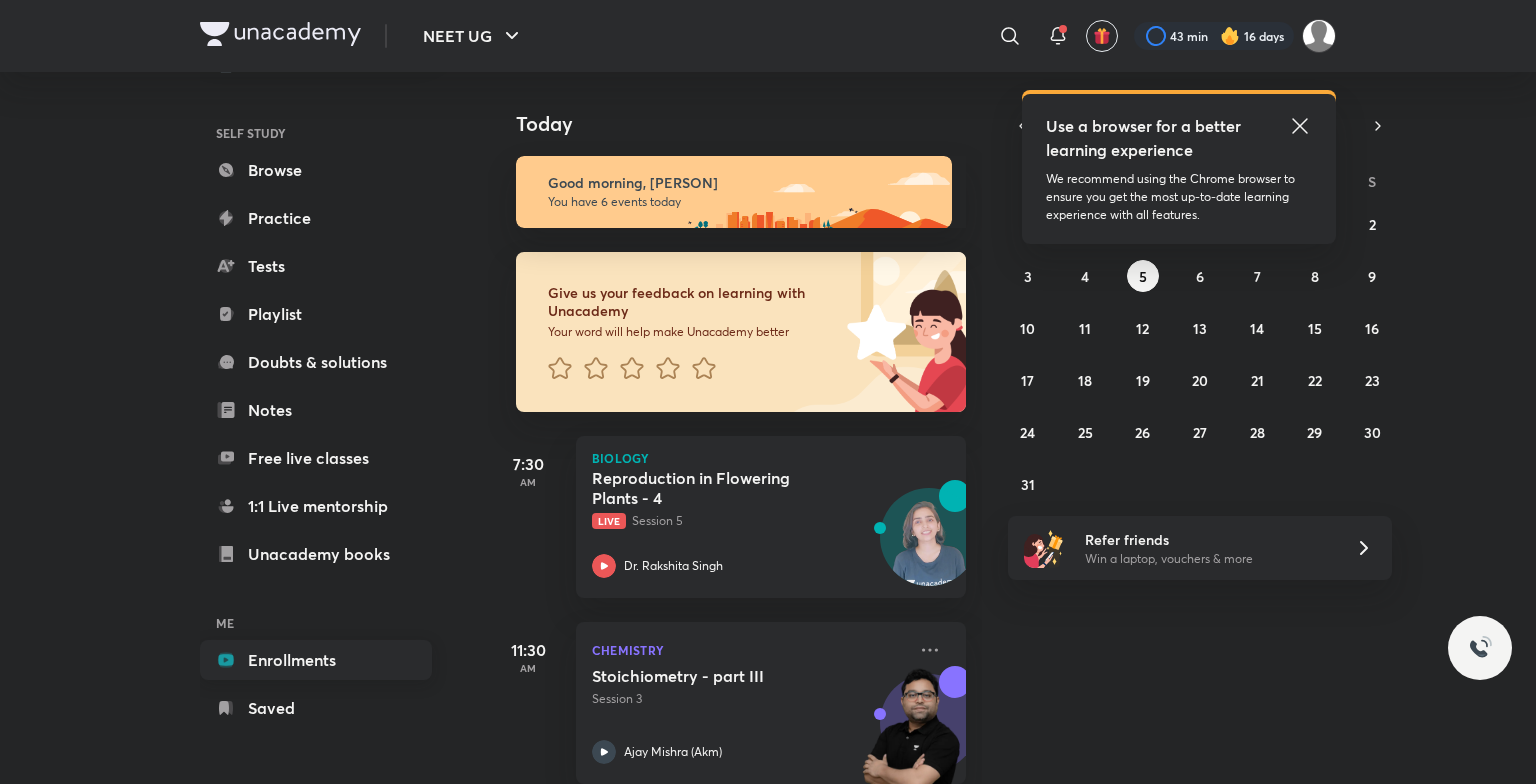 click on "Enrollments" at bounding box center [316, 660] 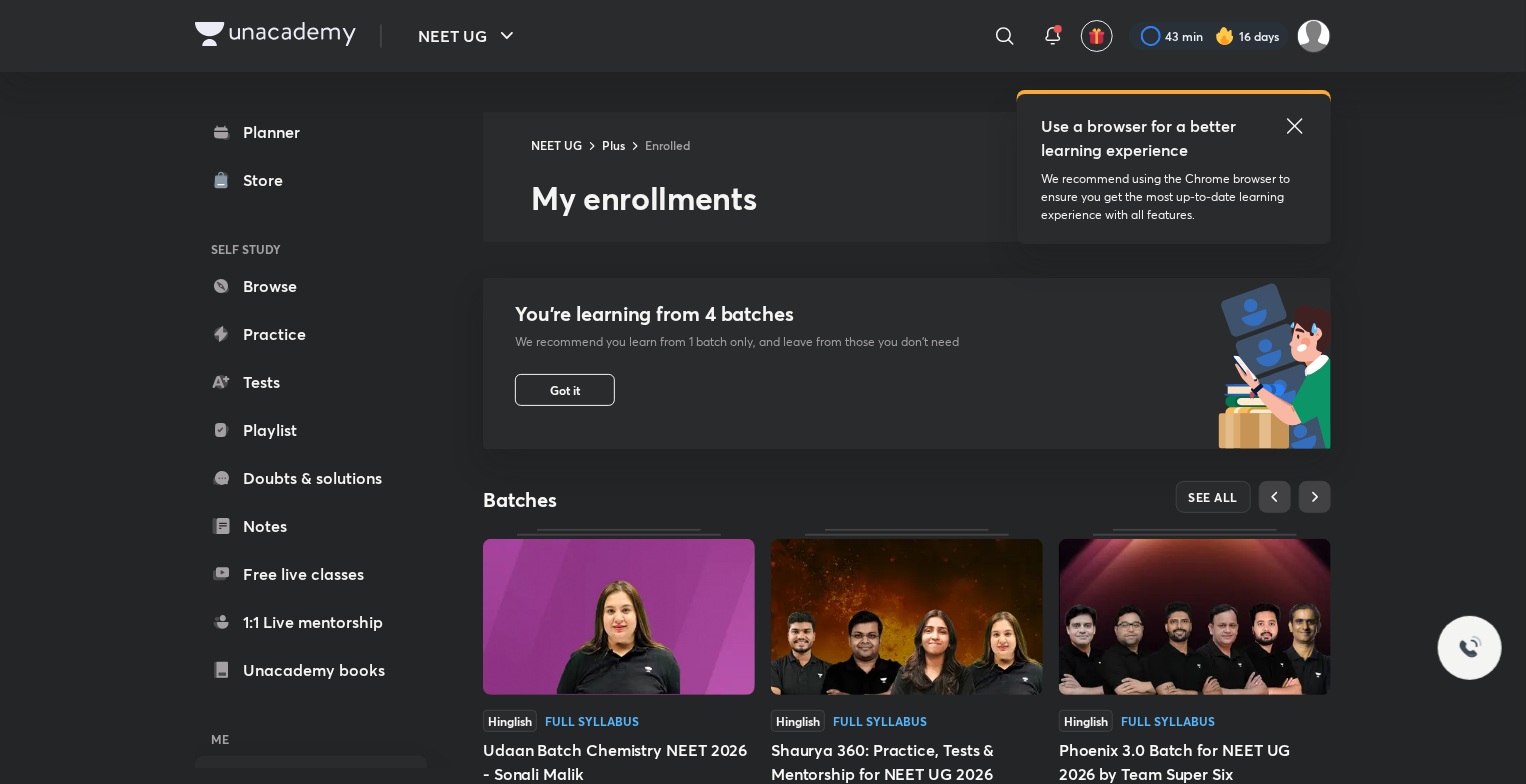 click 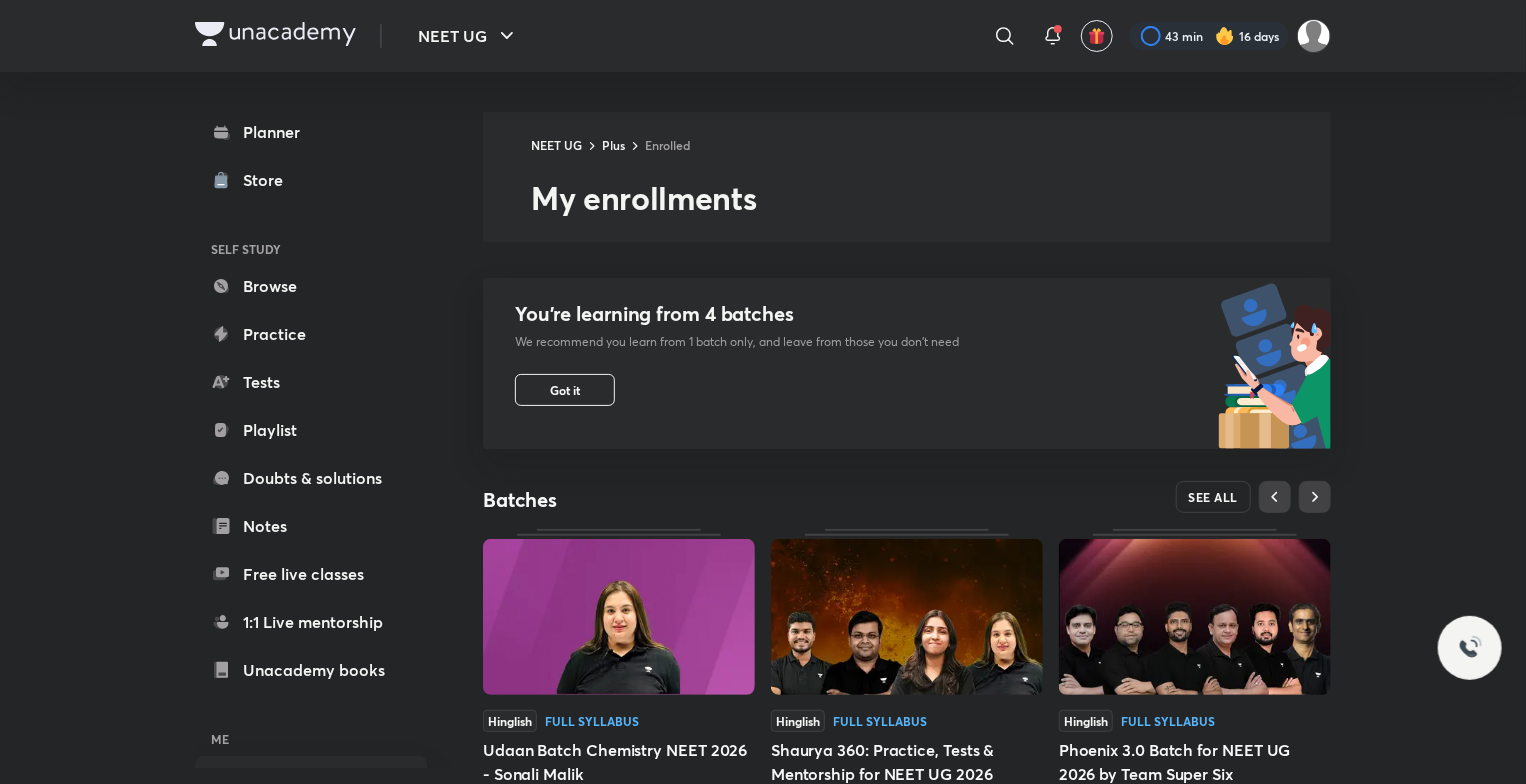 click on "SEE ALL" at bounding box center (1214, 497) 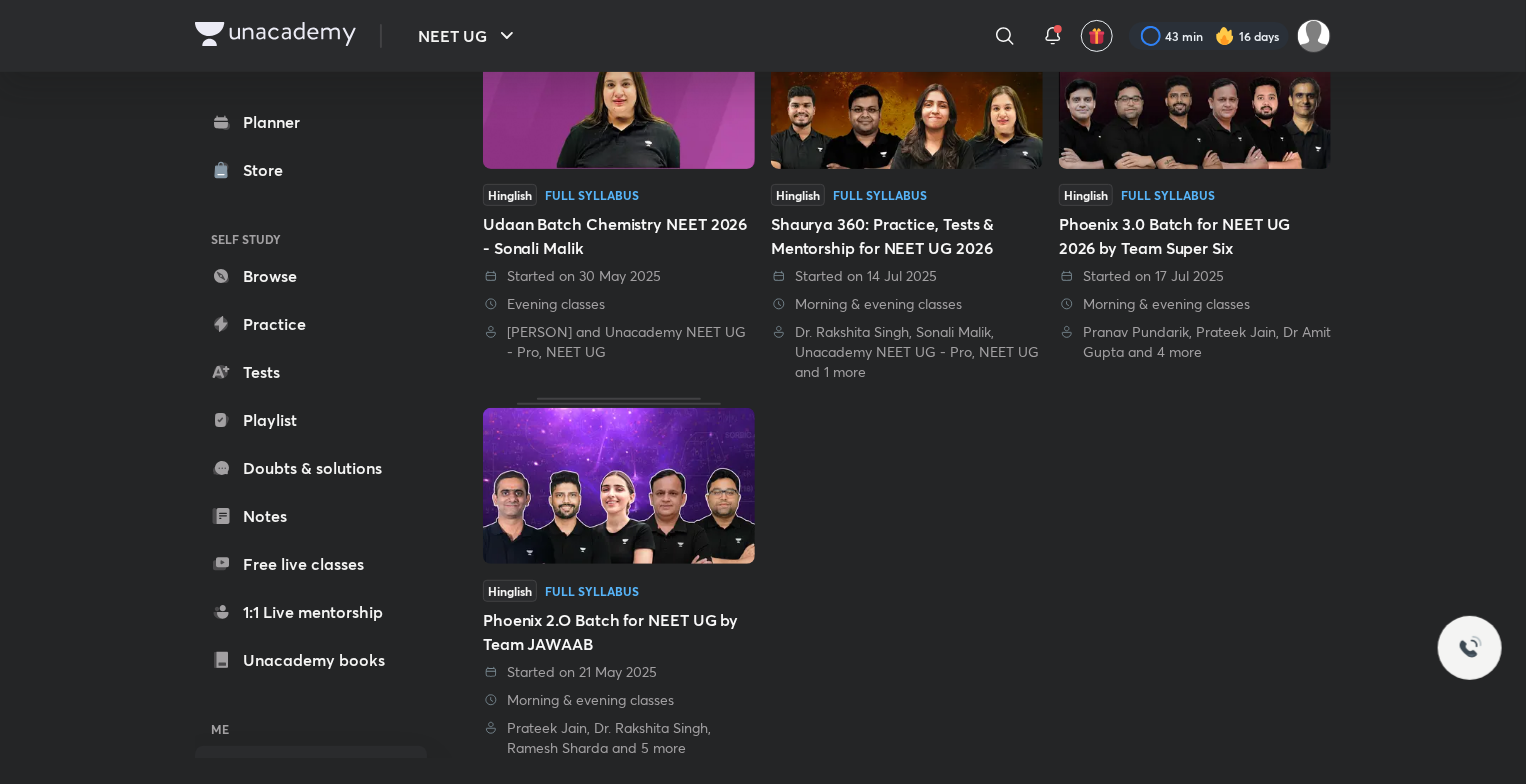scroll, scrollTop: 288, scrollLeft: 0, axis: vertical 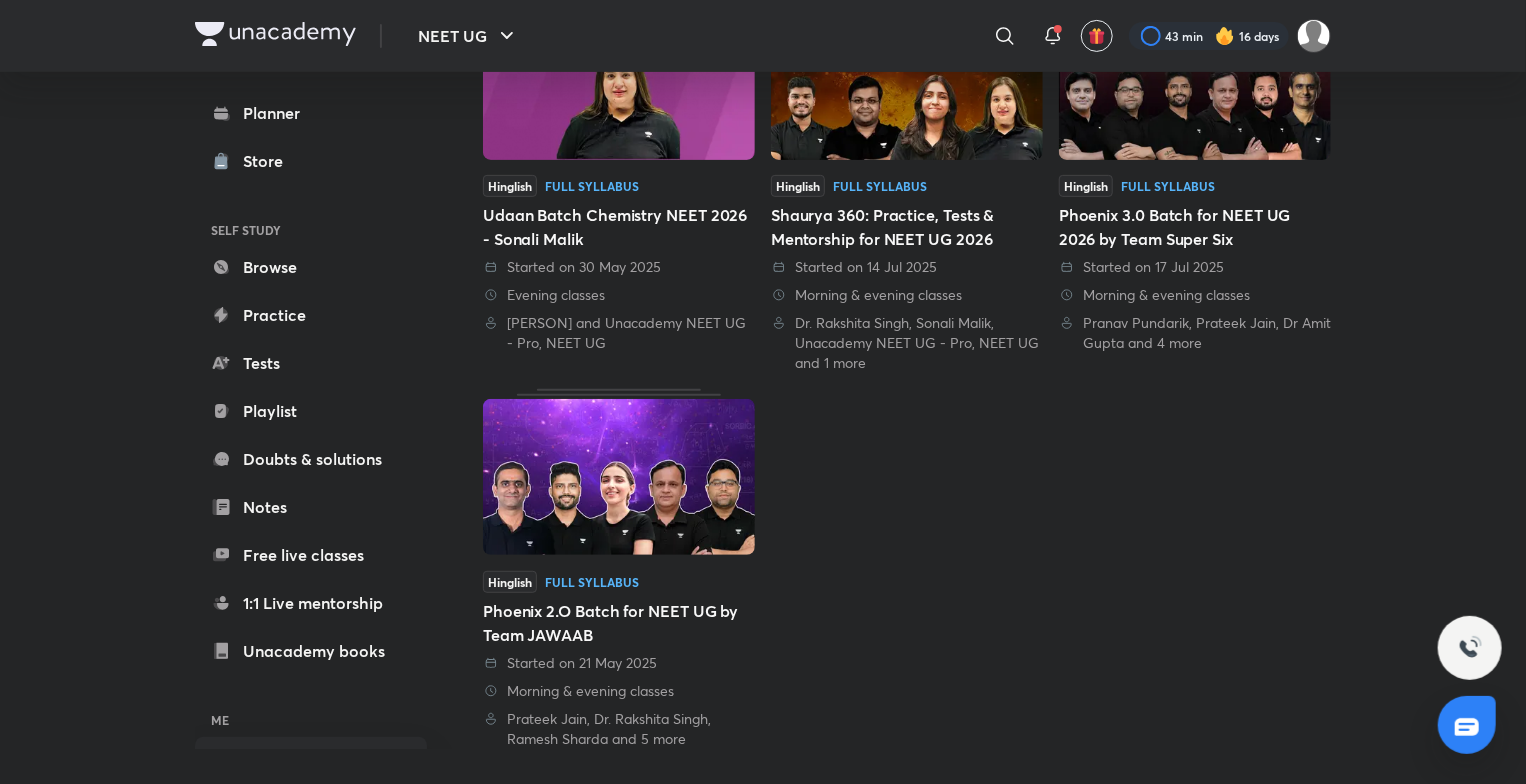 click on "Hinglish Full Syllabus Phoenix 2.O Batch for NEET UG by Team JAWAAB   Started on 21 May 2025   Morning & evening classes   Prateek Jain, Dr. Rakshita Singh, Ramesh Sharda and 5 more" at bounding box center [619, 568] 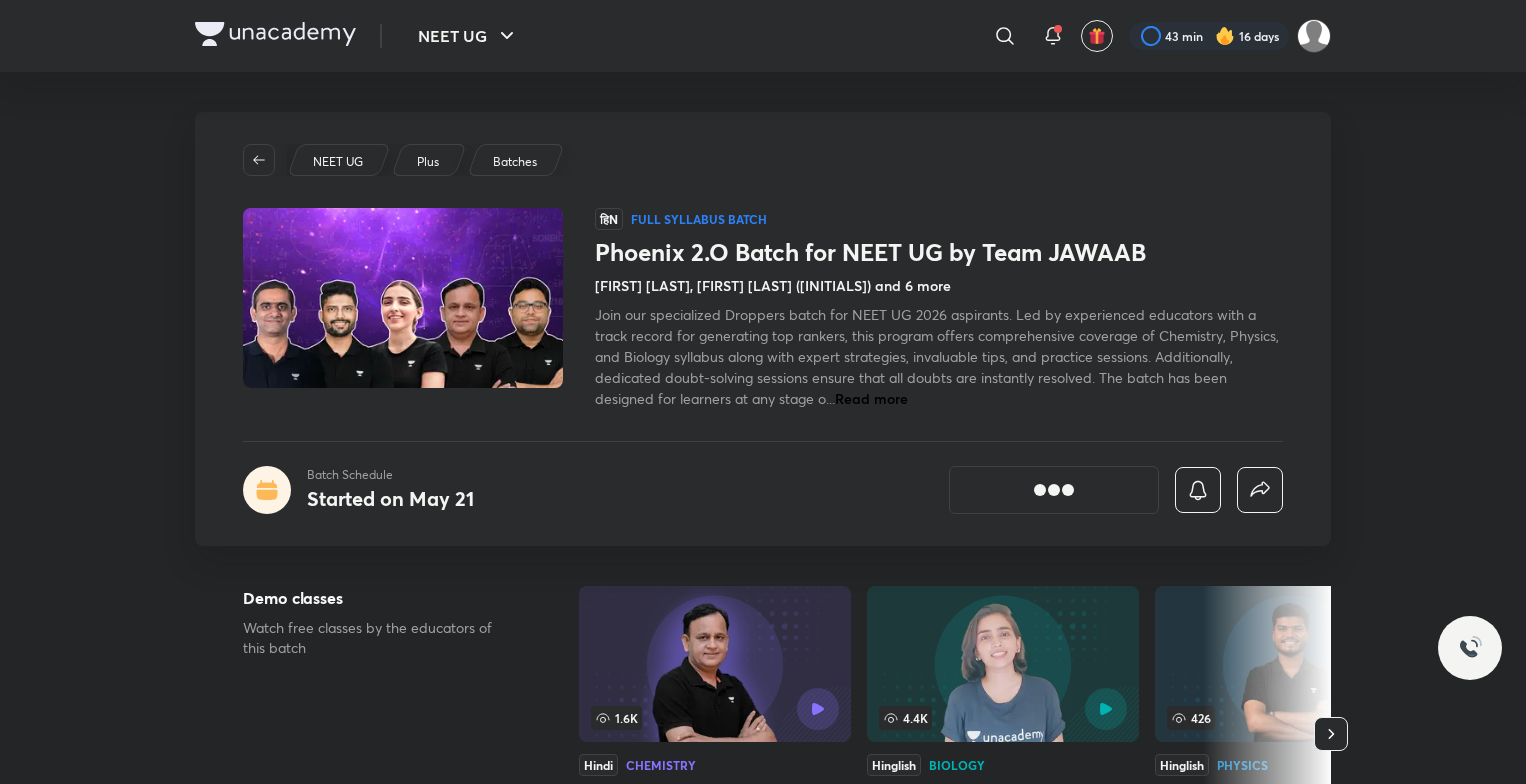 scroll, scrollTop: 0, scrollLeft: 0, axis: both 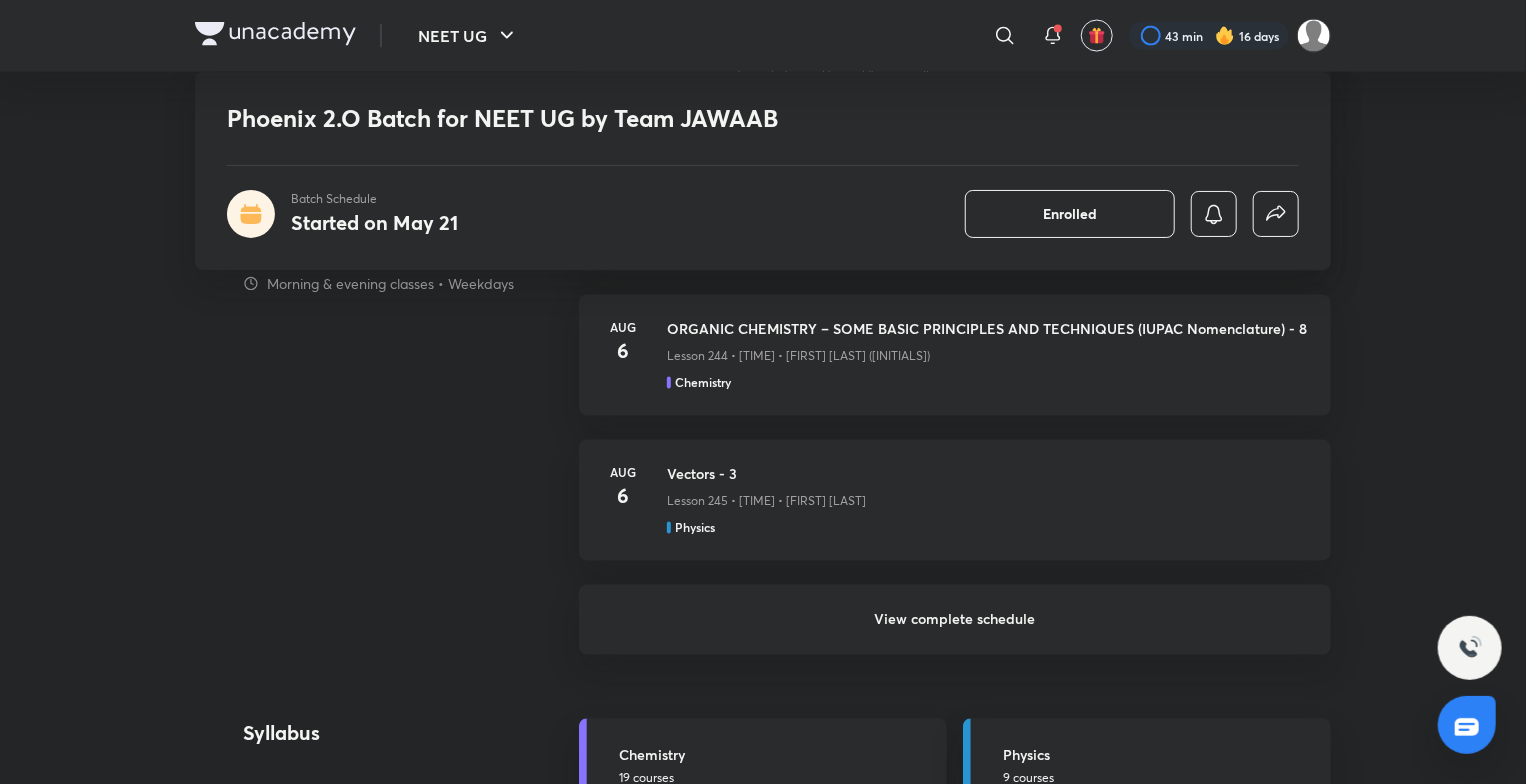 click on "View complete schedule" at bounding box center (955, 620) 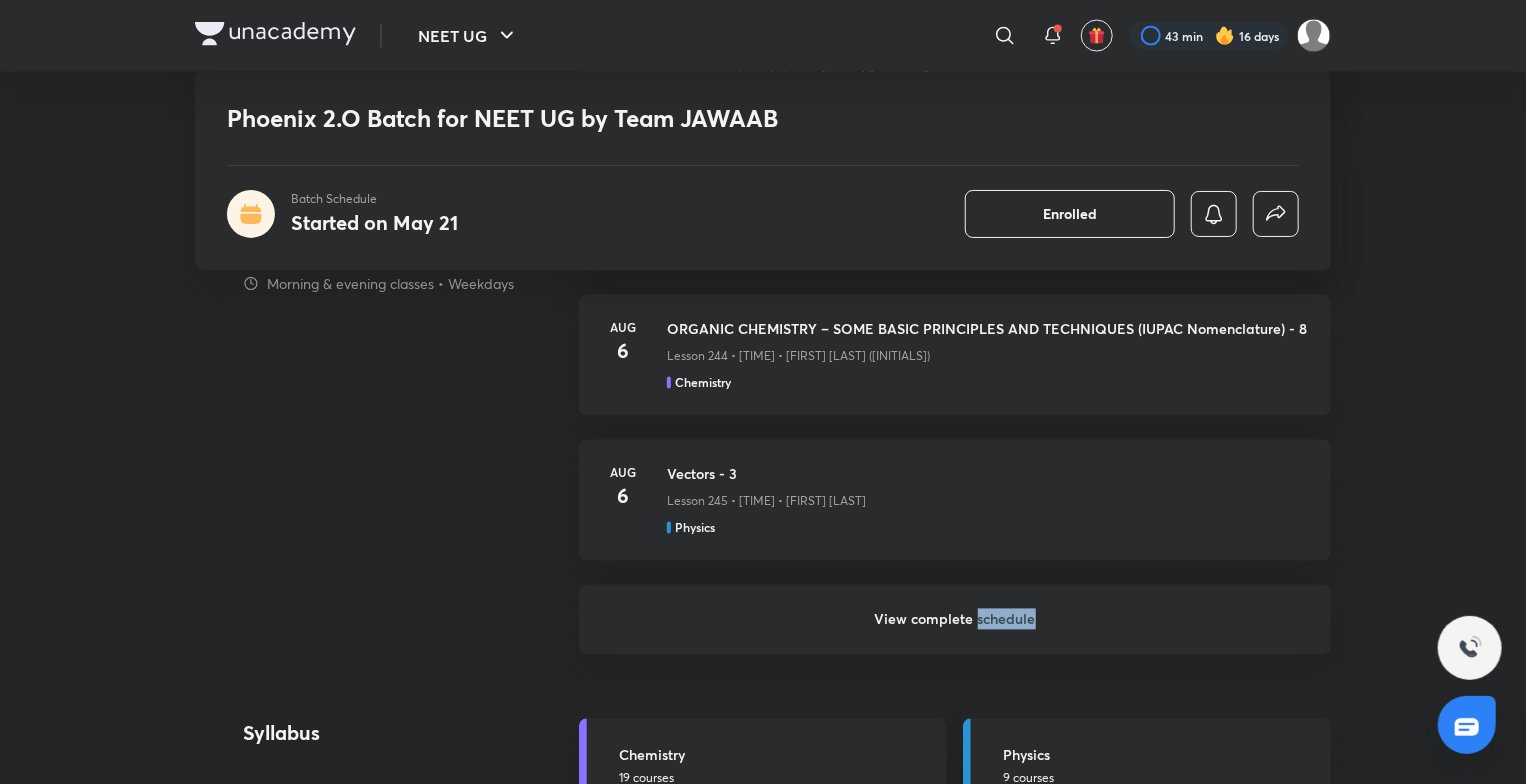 click on "View complete schedule" at bounding box center (955, 620) 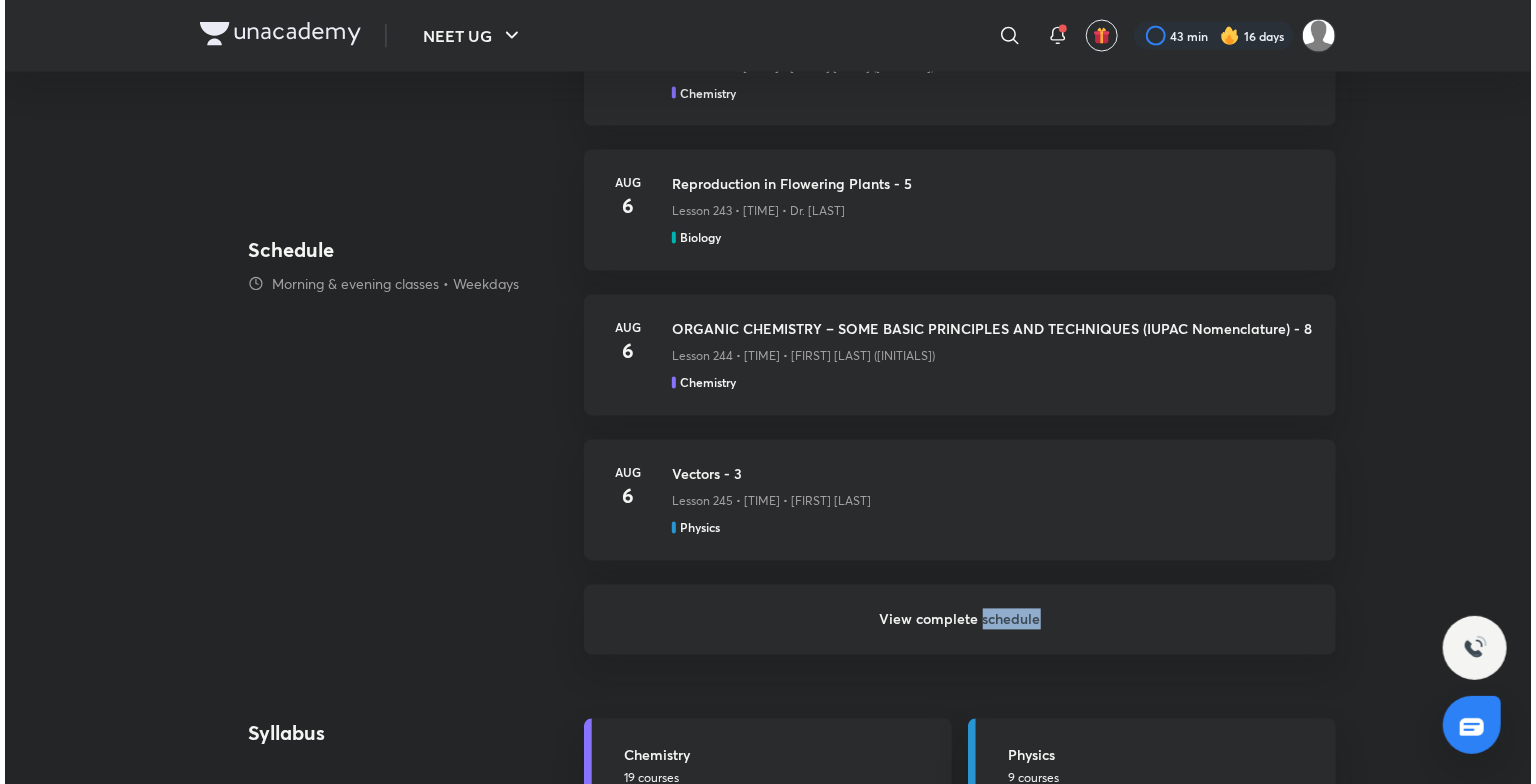 scroll, scrollTop: 0, scrollLeft: 0, axis: both 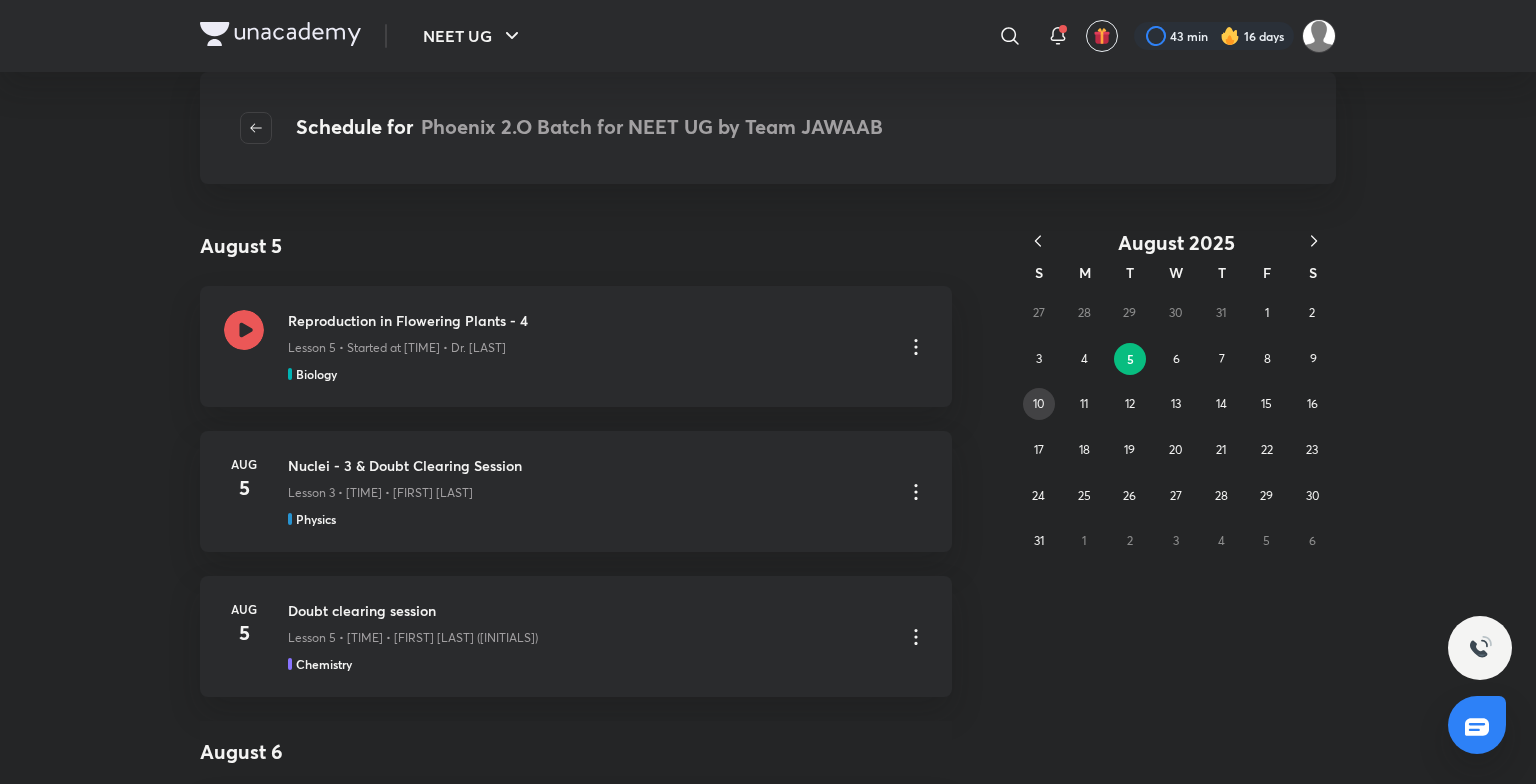 click on "10" at bounding box center (1039, 404) 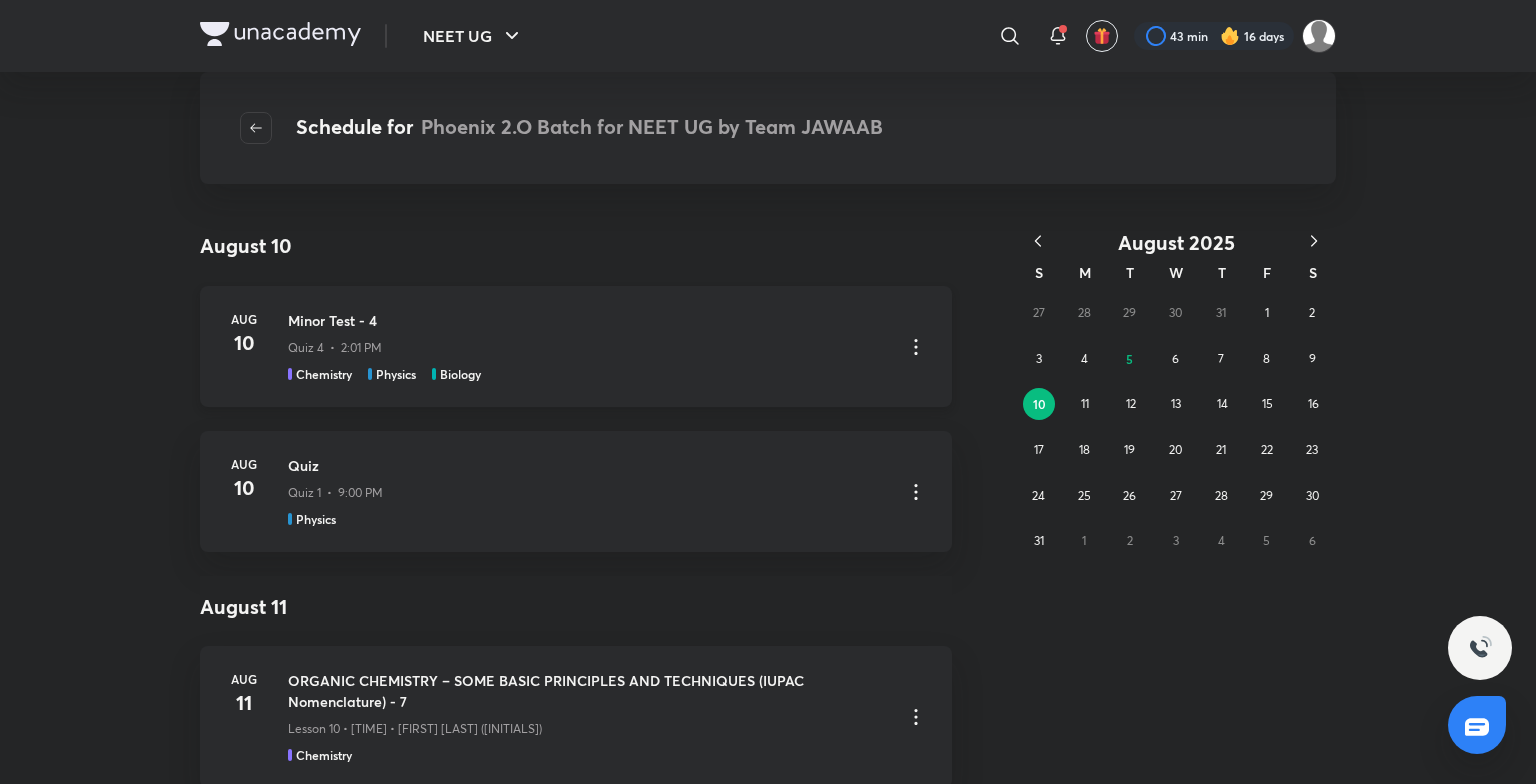 click 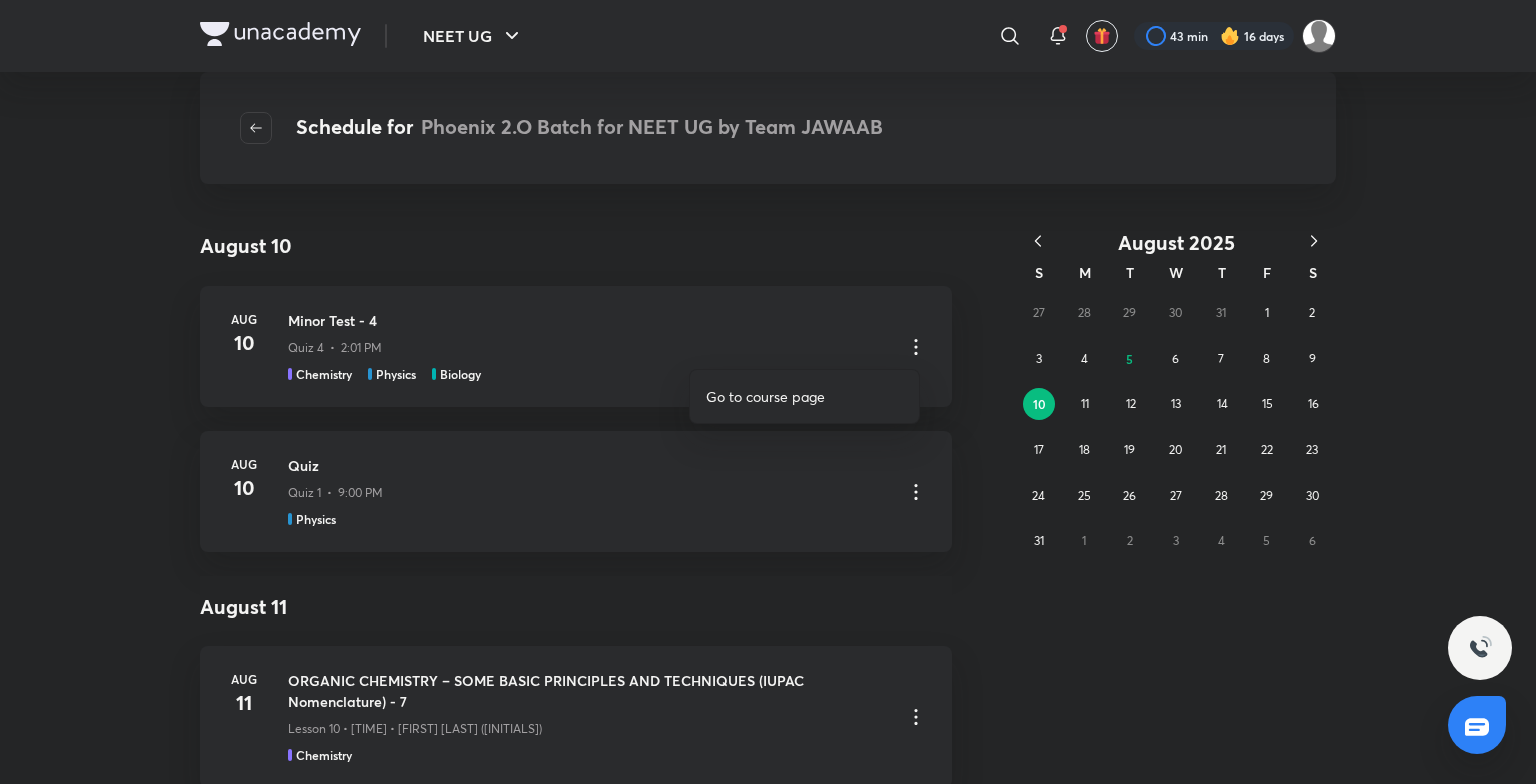 click at bounding box center [768, 392] 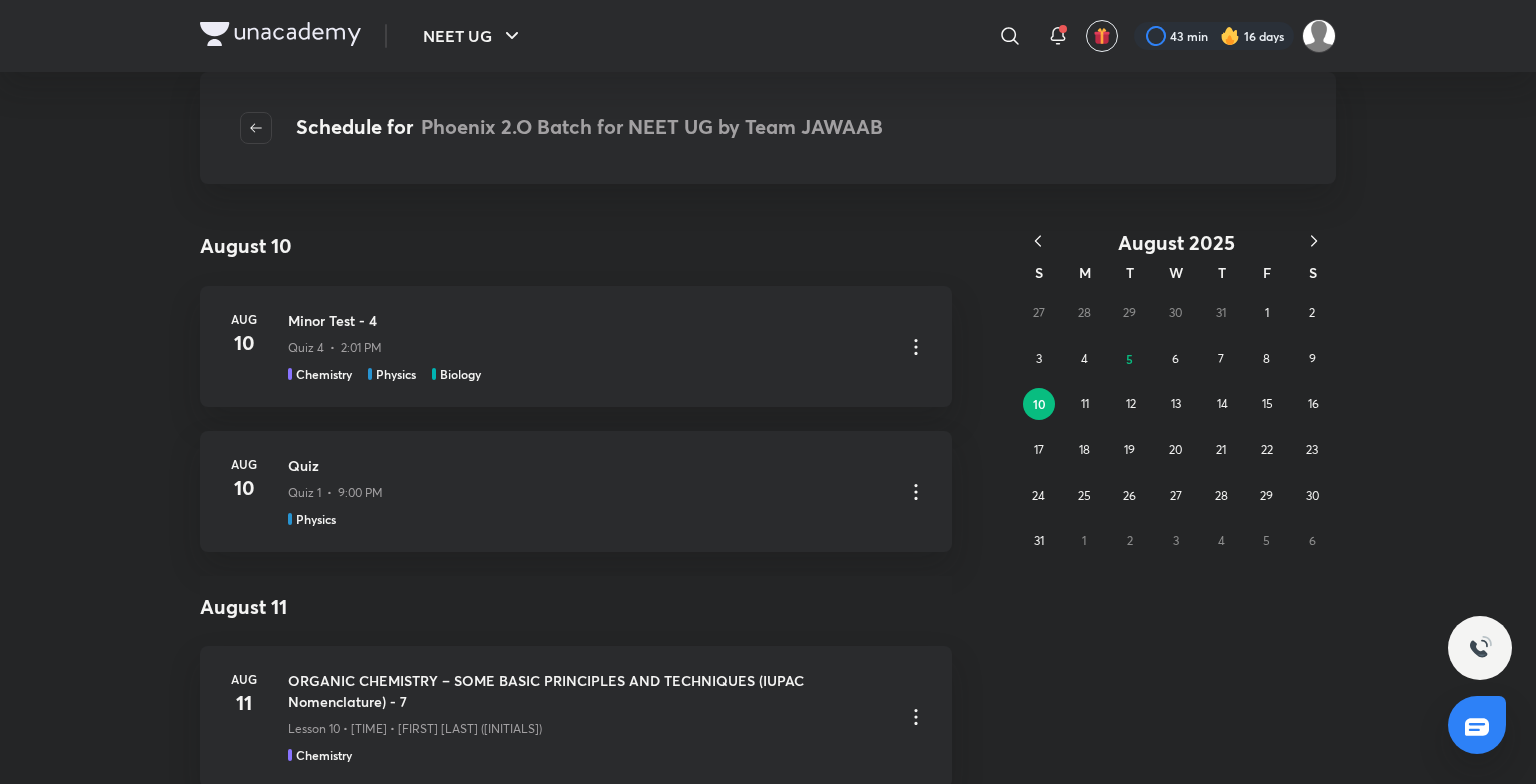 click on "Quiz 4  •  2:01 PM" at bounding box center (588, 344) 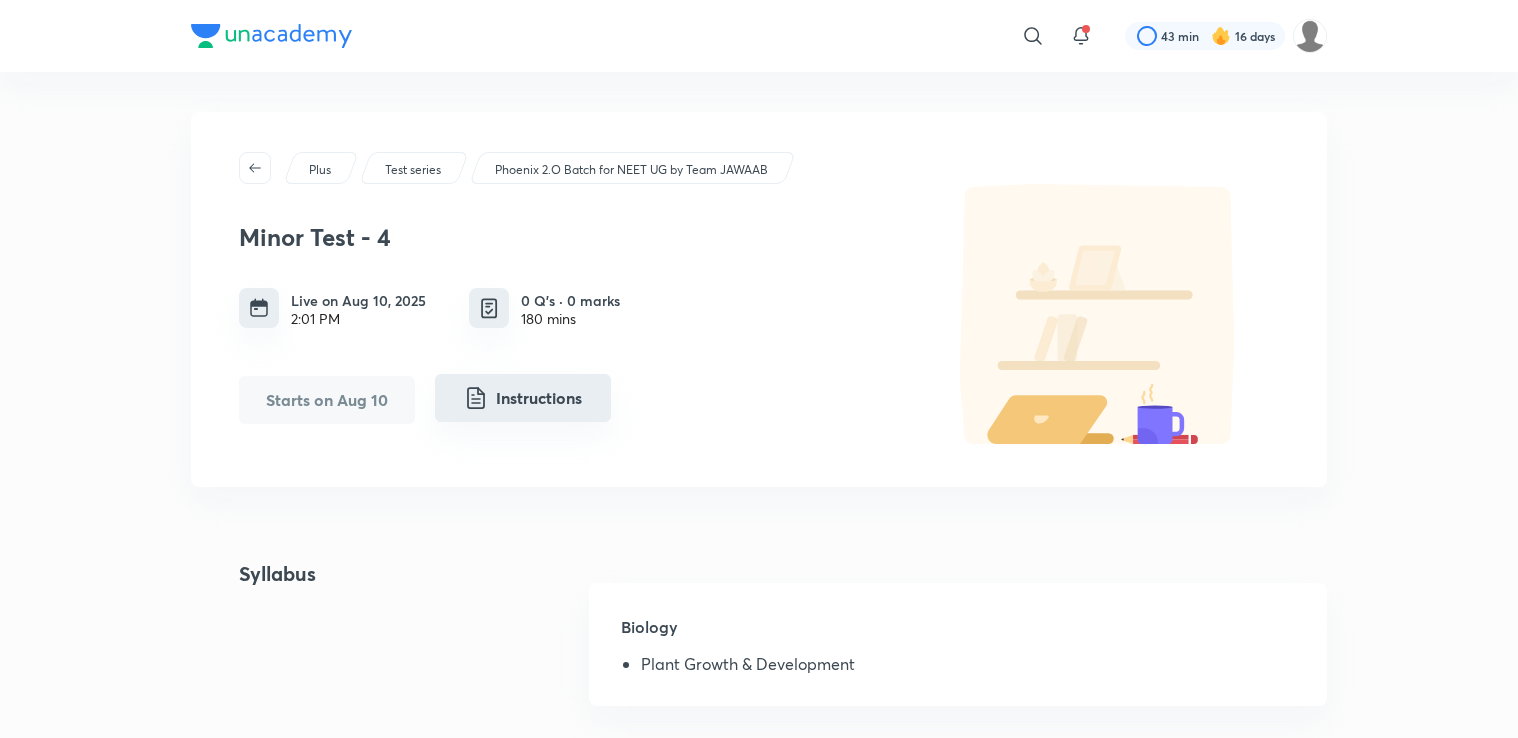 scroll, scrollTop: 0, scrollLeft: 0, axis: both 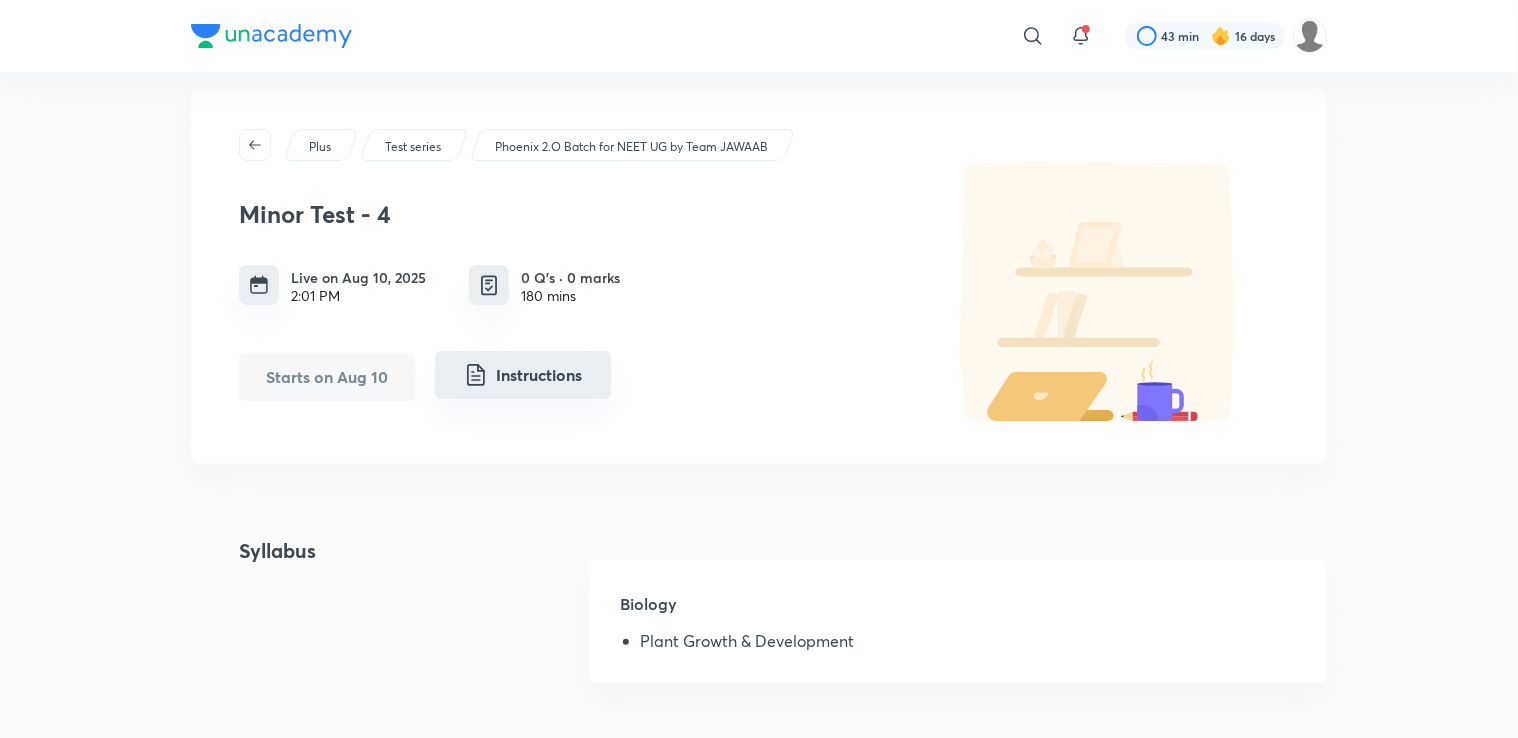 click on "Instructions" at bounding box center (523, 375) 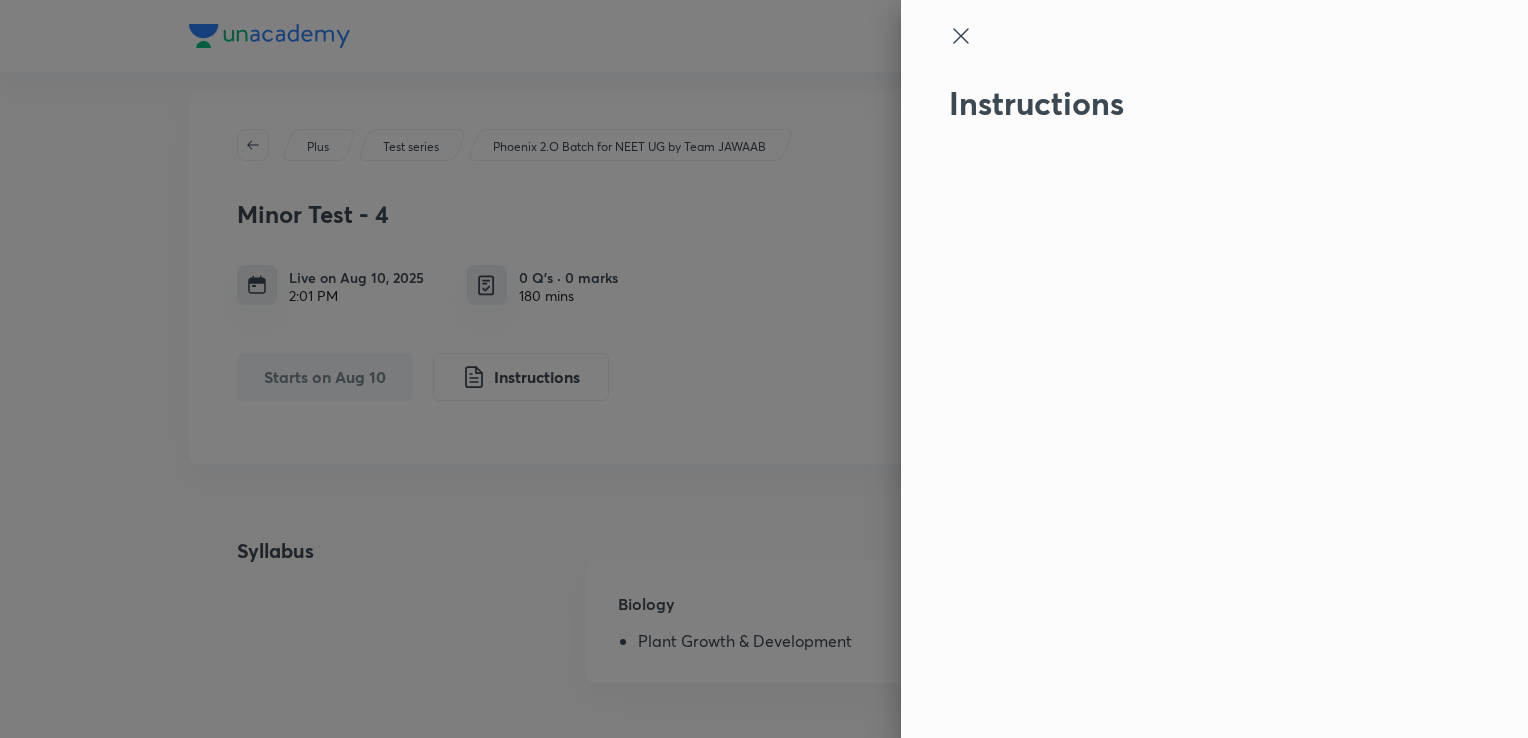 click 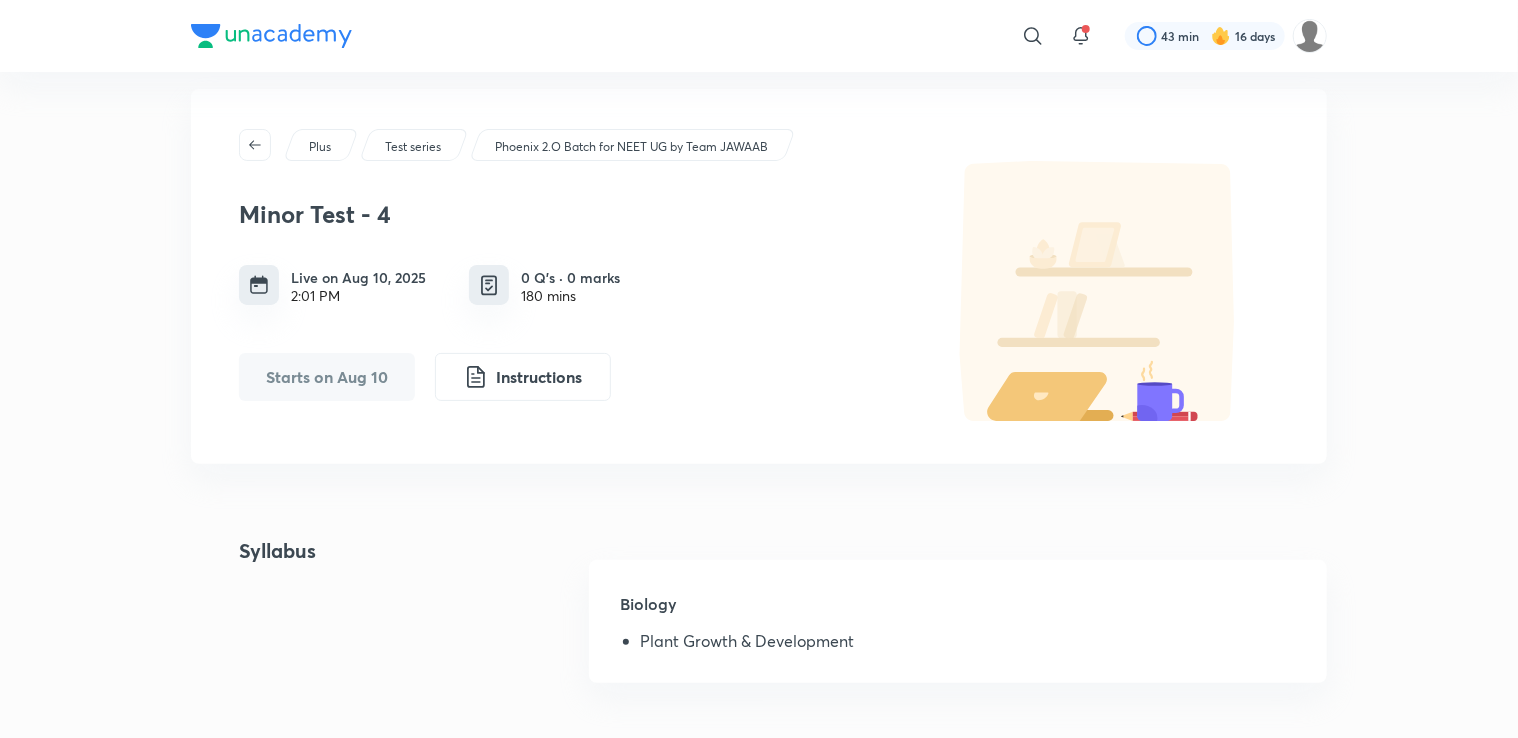 click on "Test series" at bounding box center [413, 147] 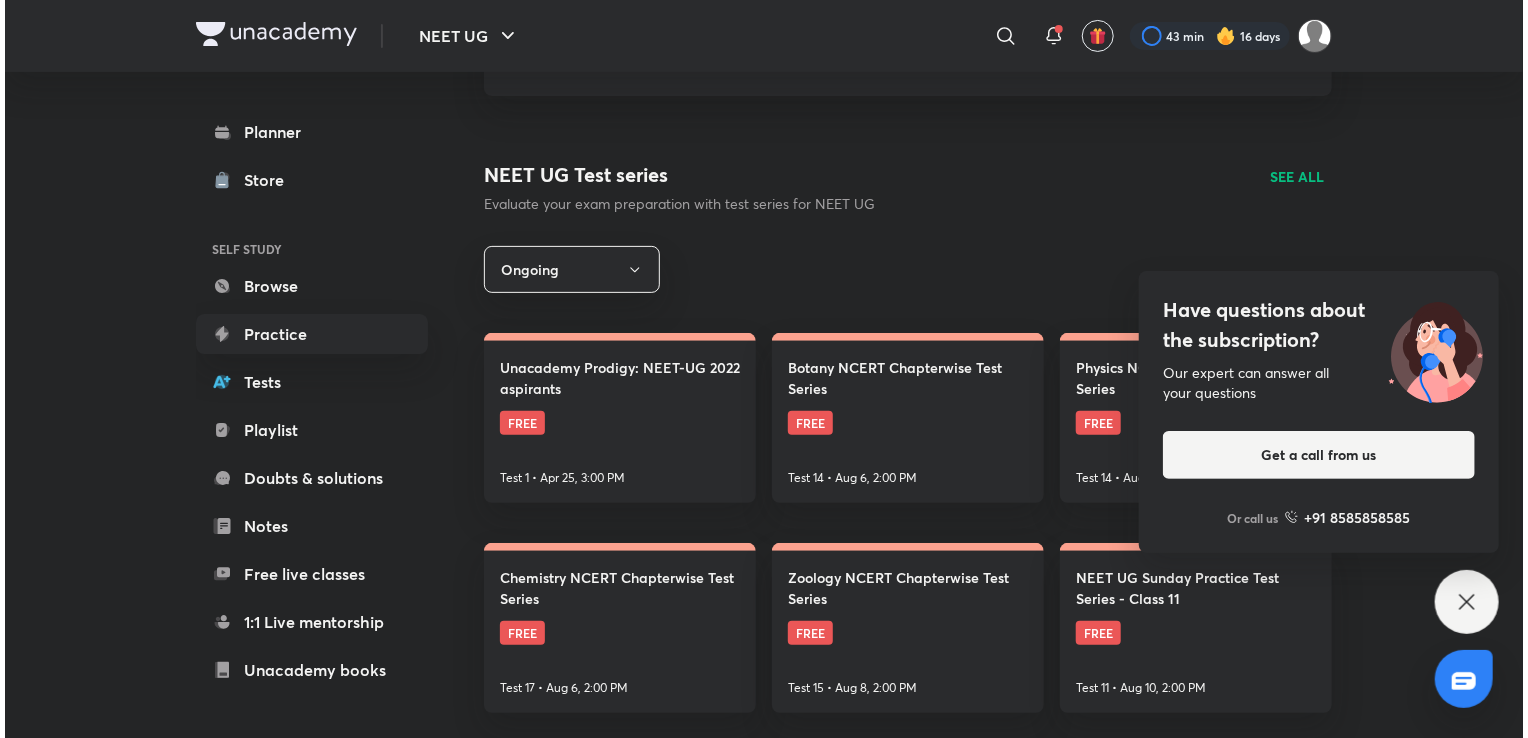 scroll, scrollTop: 203, scrollLeft: 0, axis: vertical 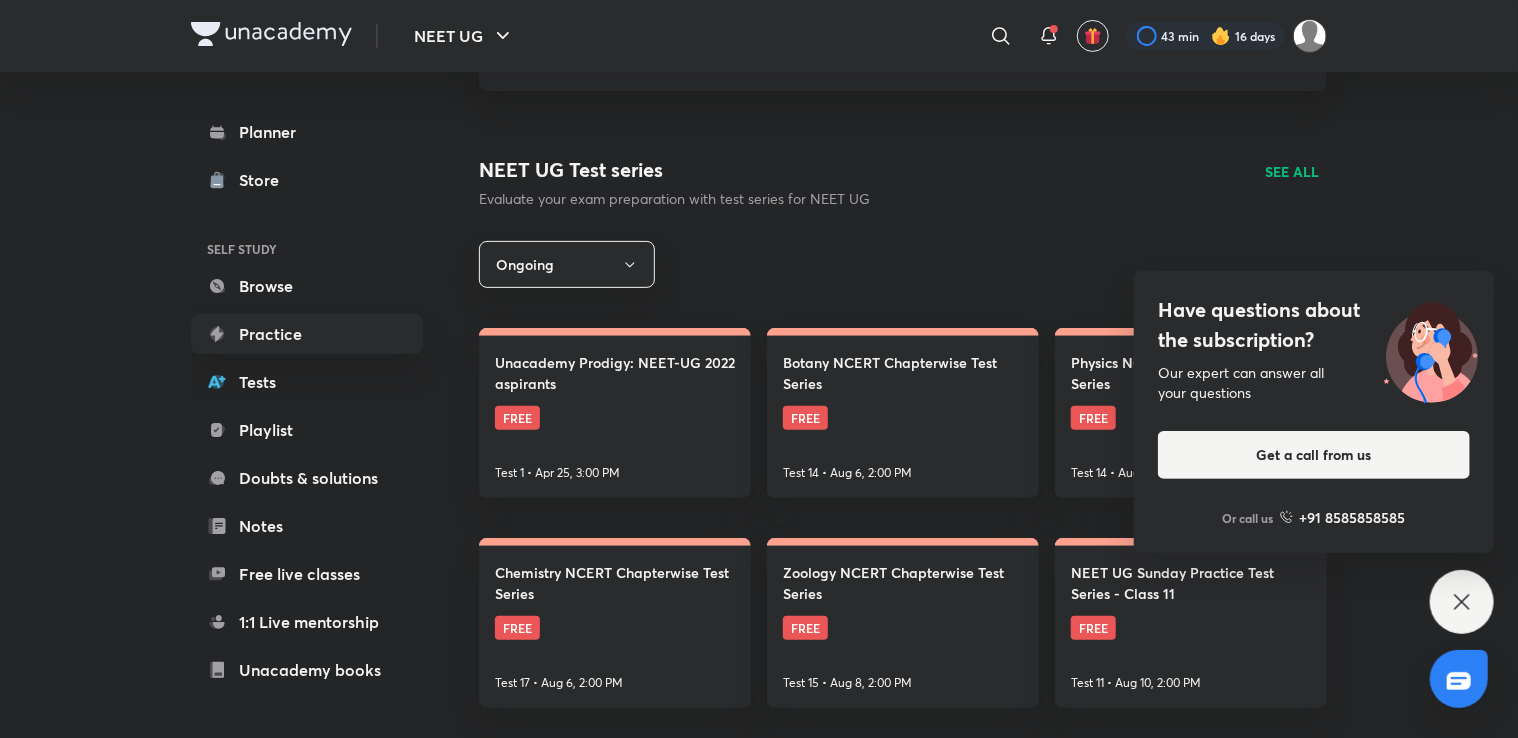 click on "Have questions about the subscription? Our expert can answer all your questions Get a call from us Or call us +91 8585858585" at bounding box center [1462, 602] 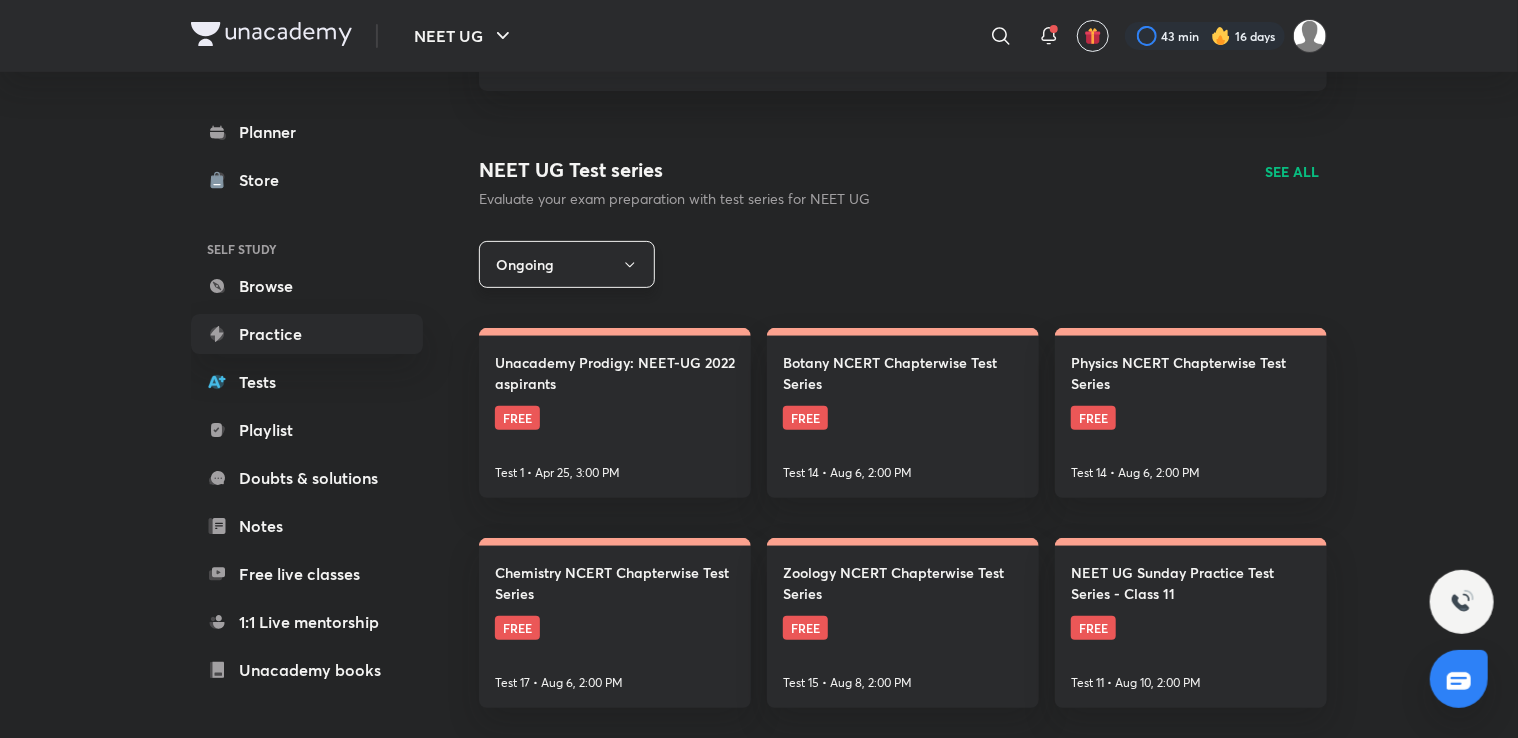 click 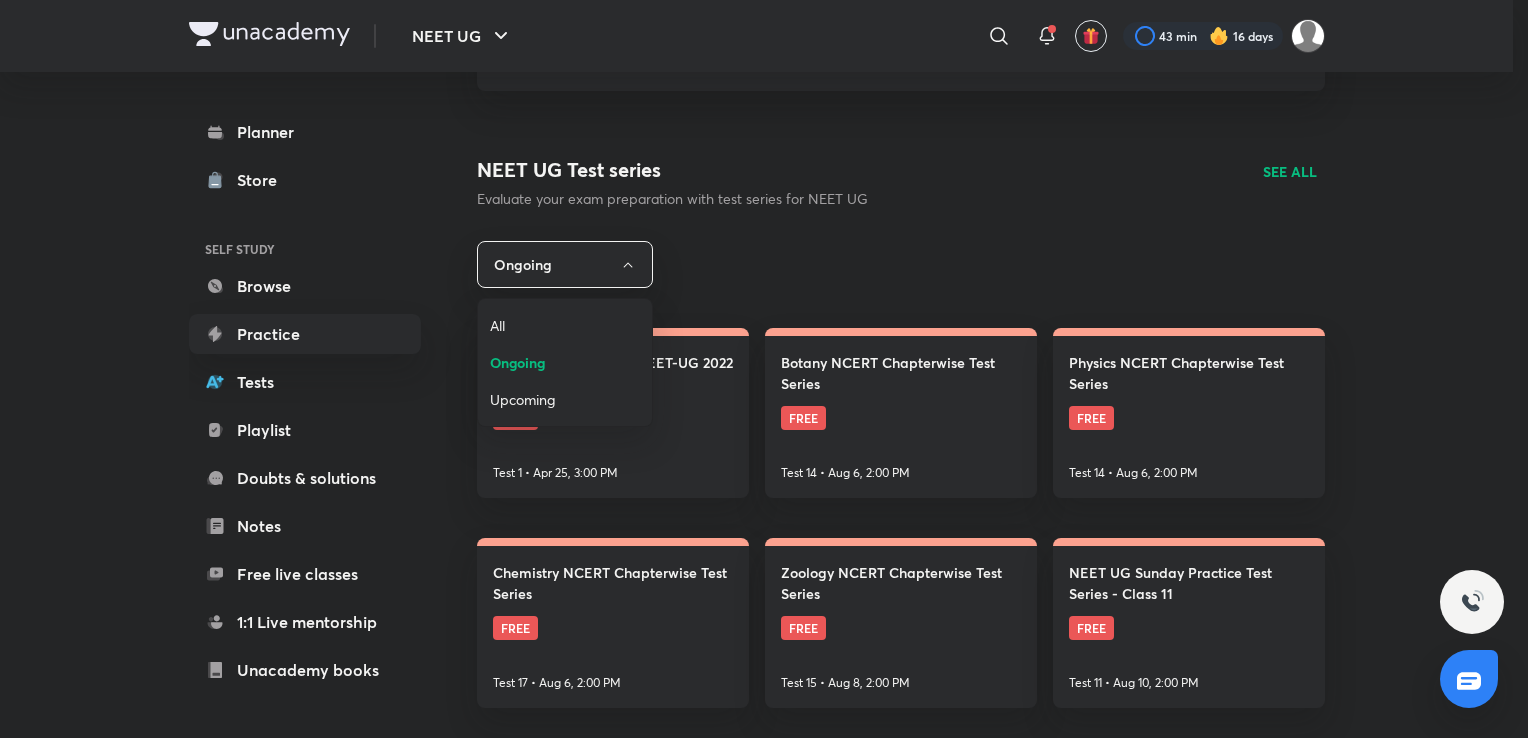 click on "Upcoming" at bounding box center [565, 399] 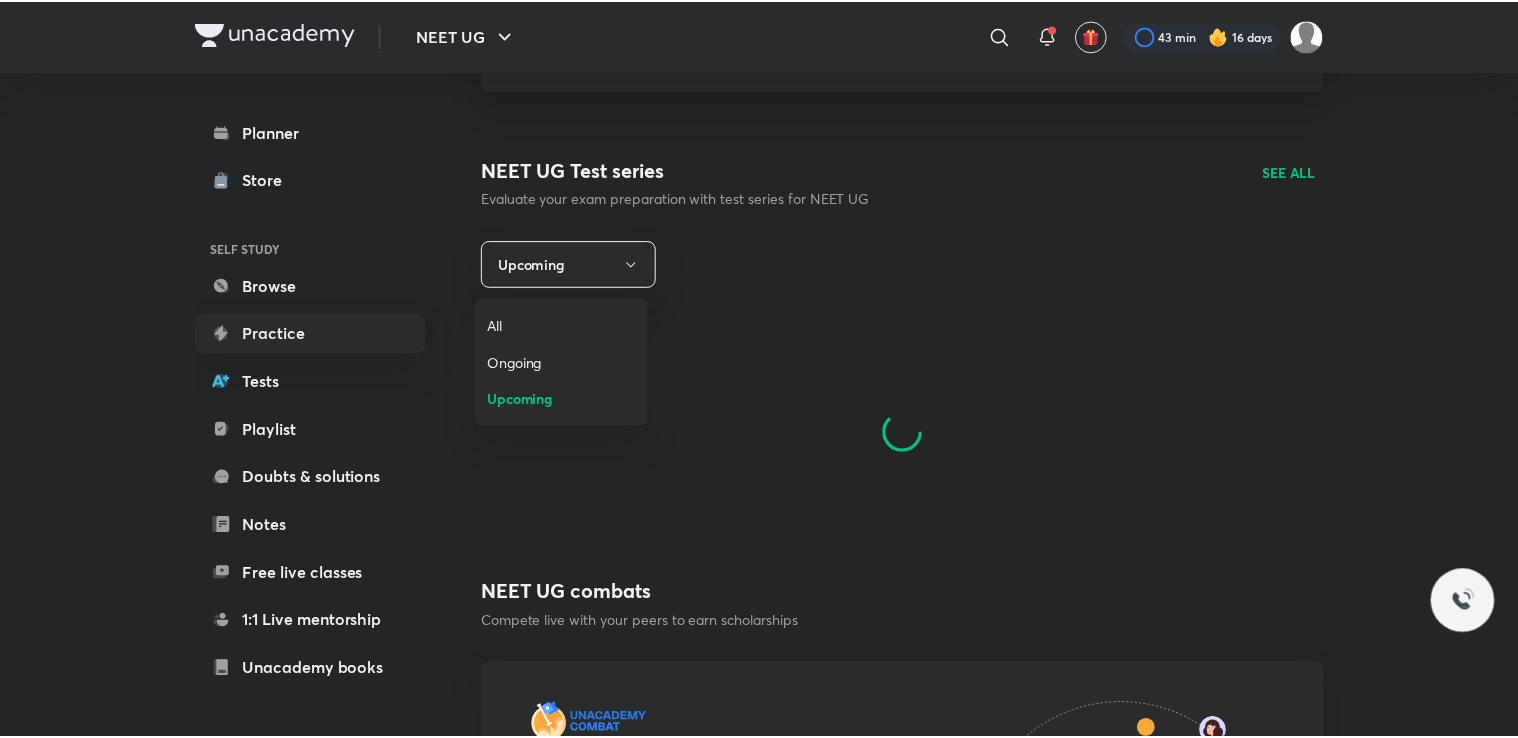 scroll, scrollTop: 0, scrollLeft: 0, axis: both 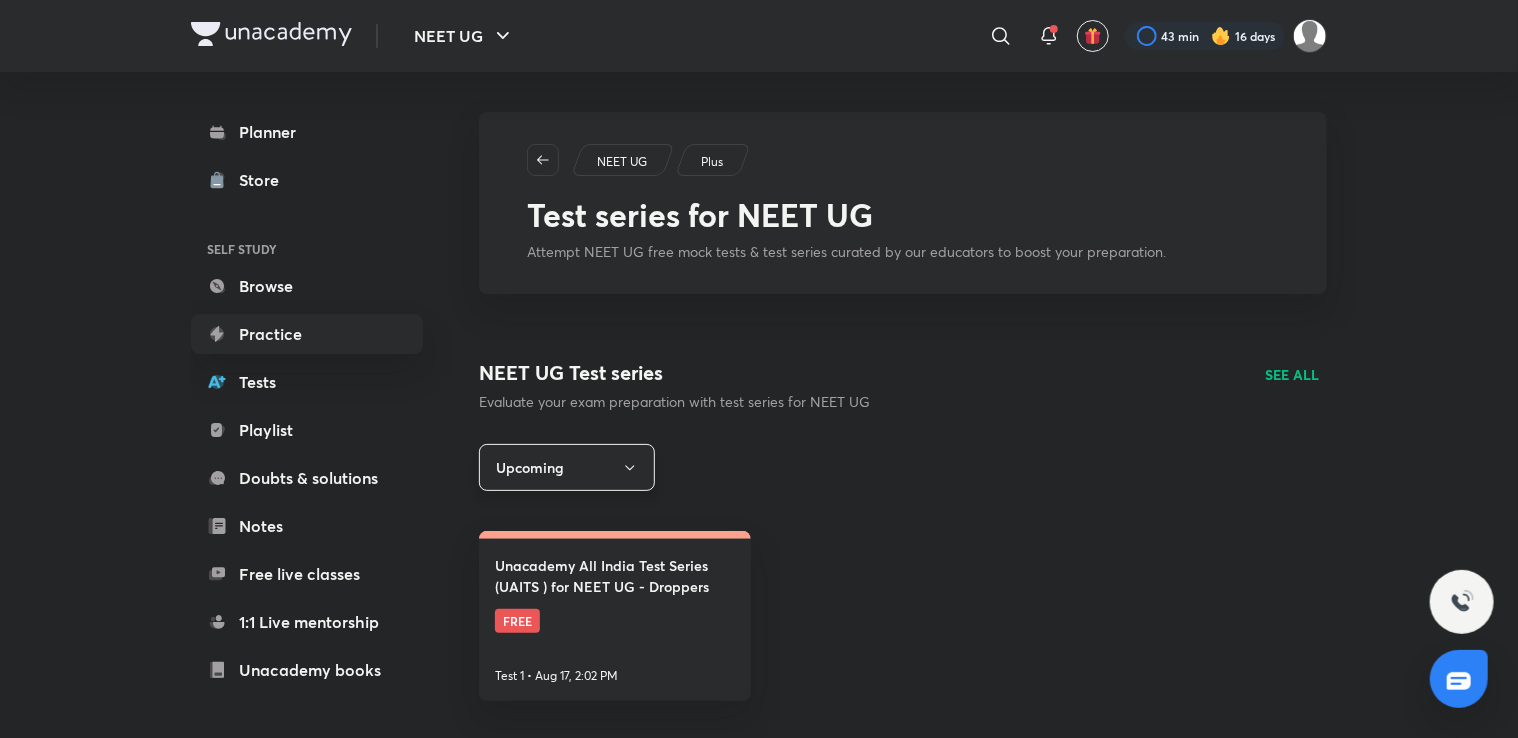 click on "Upcoming" at bounding box center [567, 467] 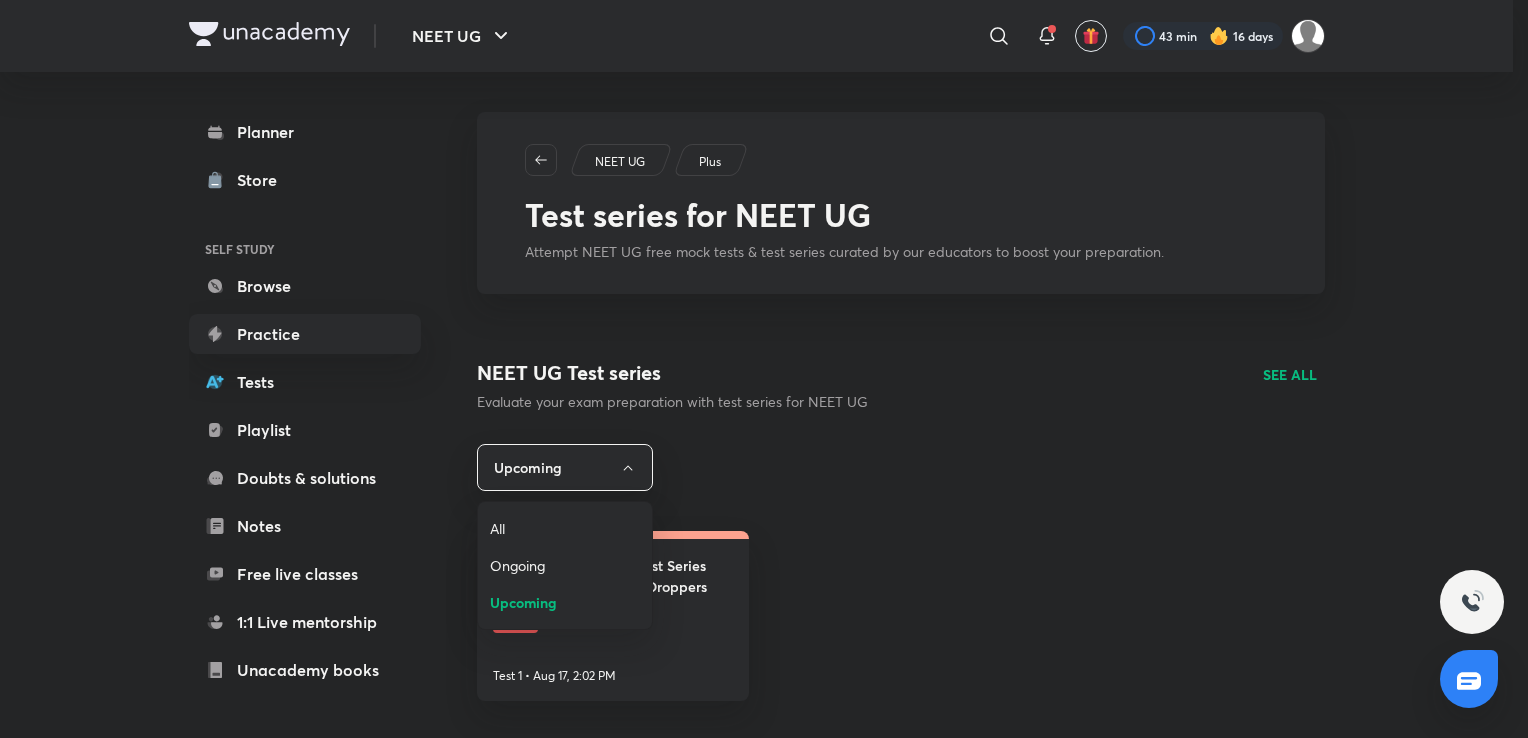 click at bounding box center [764, 369] 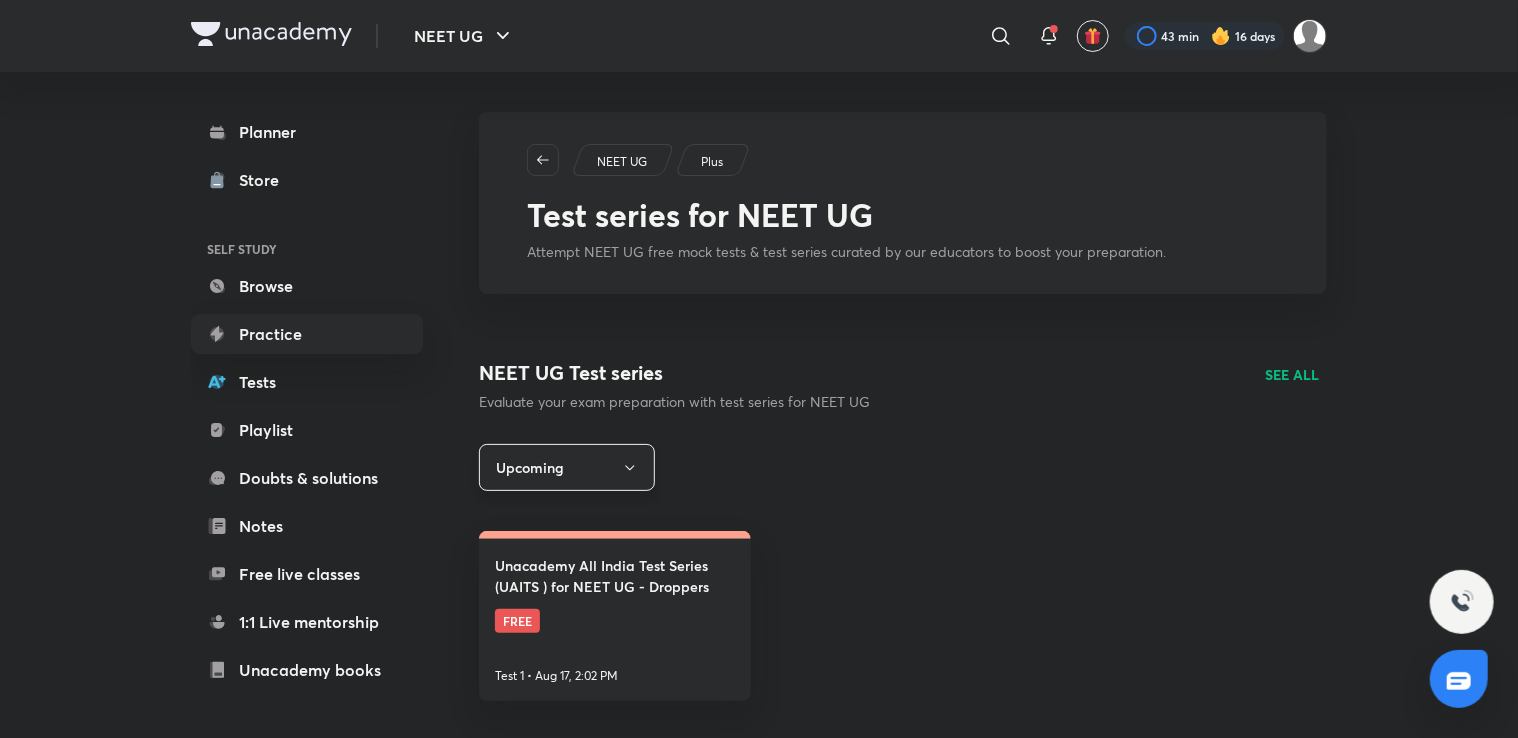 click on "Upcoming" at bounding box center [567, 467] 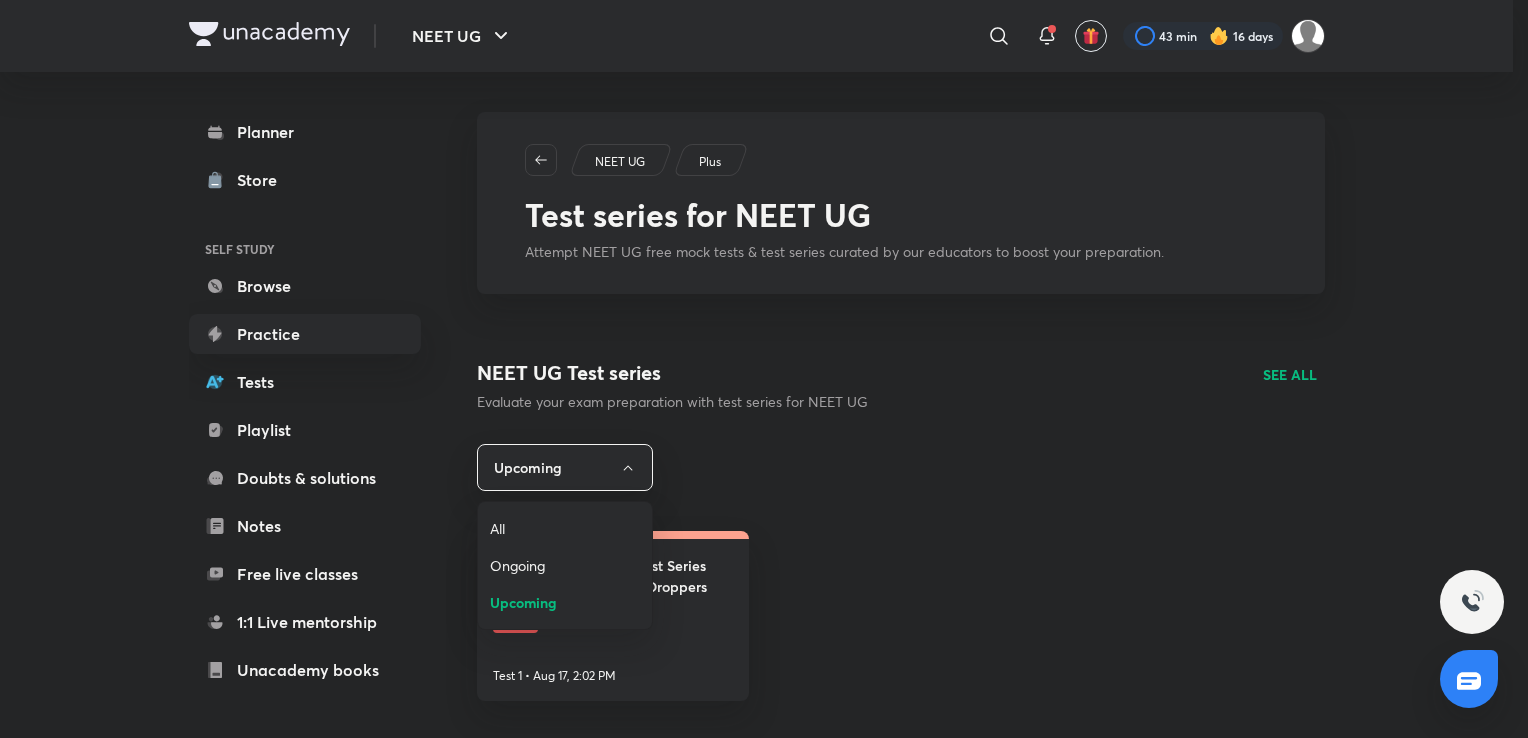 click on "Ongoing" at bounding box center [565, 565] 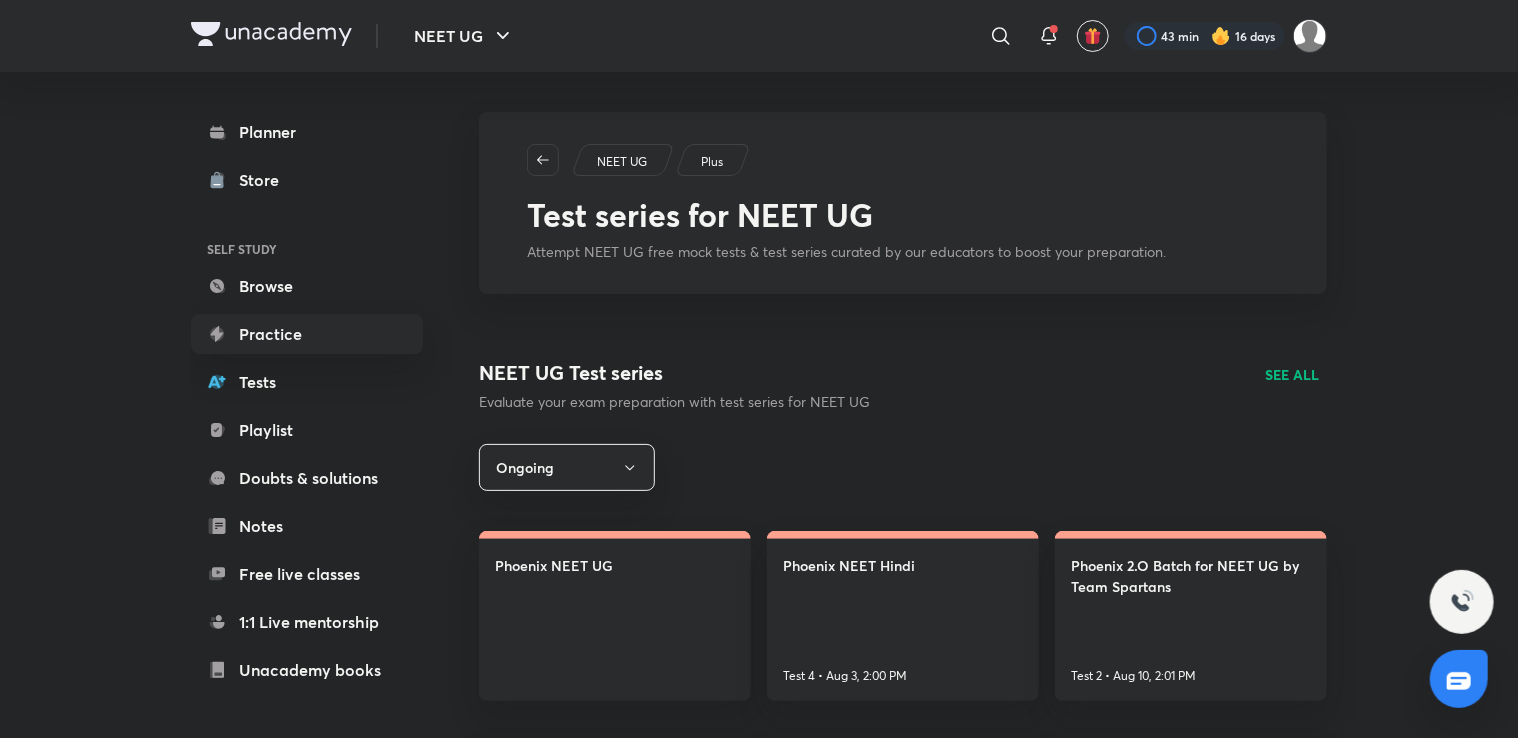 click on "SEE ALL" at bounding box center (1292, 374) 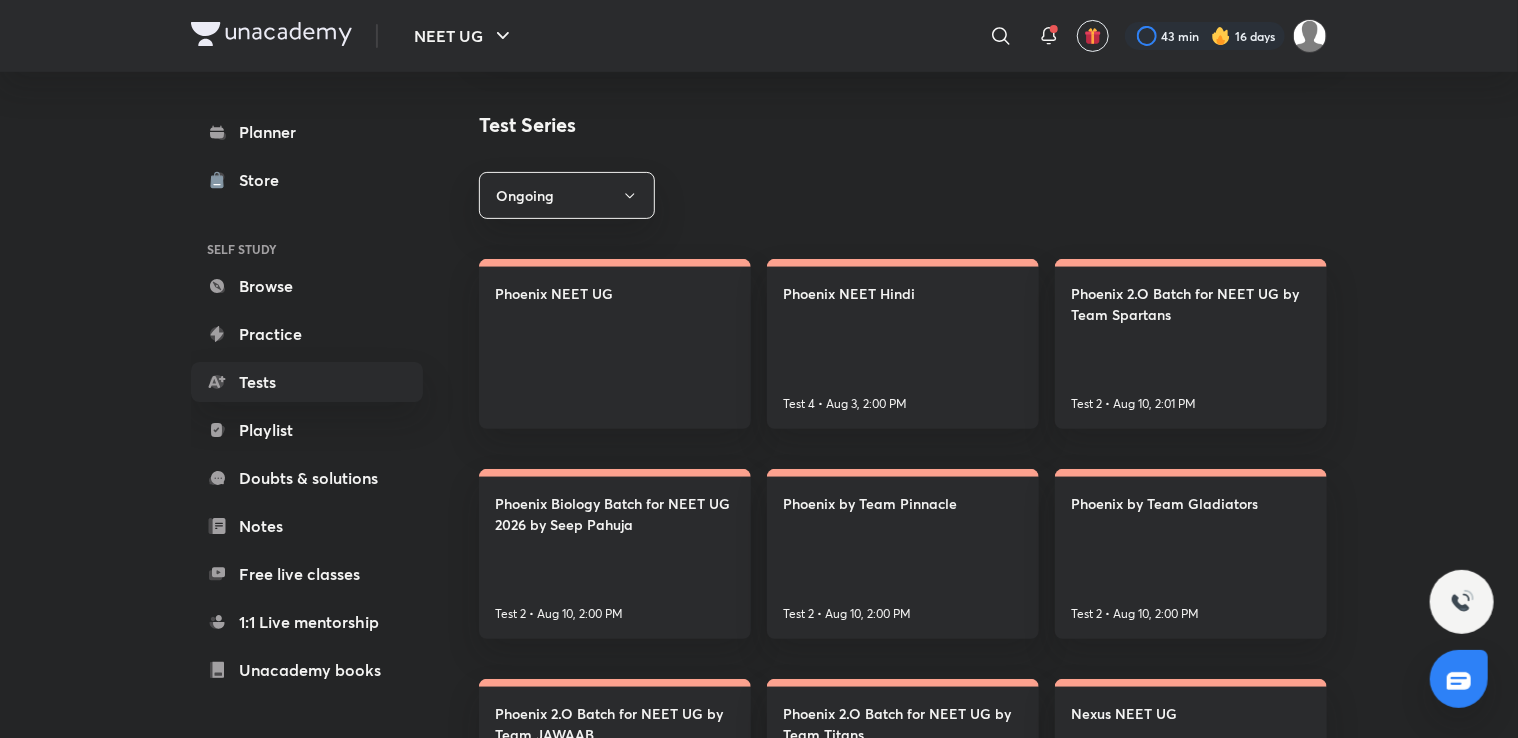 scroll, scrollTop: 216, scrollLeft: 0, axis: vertical 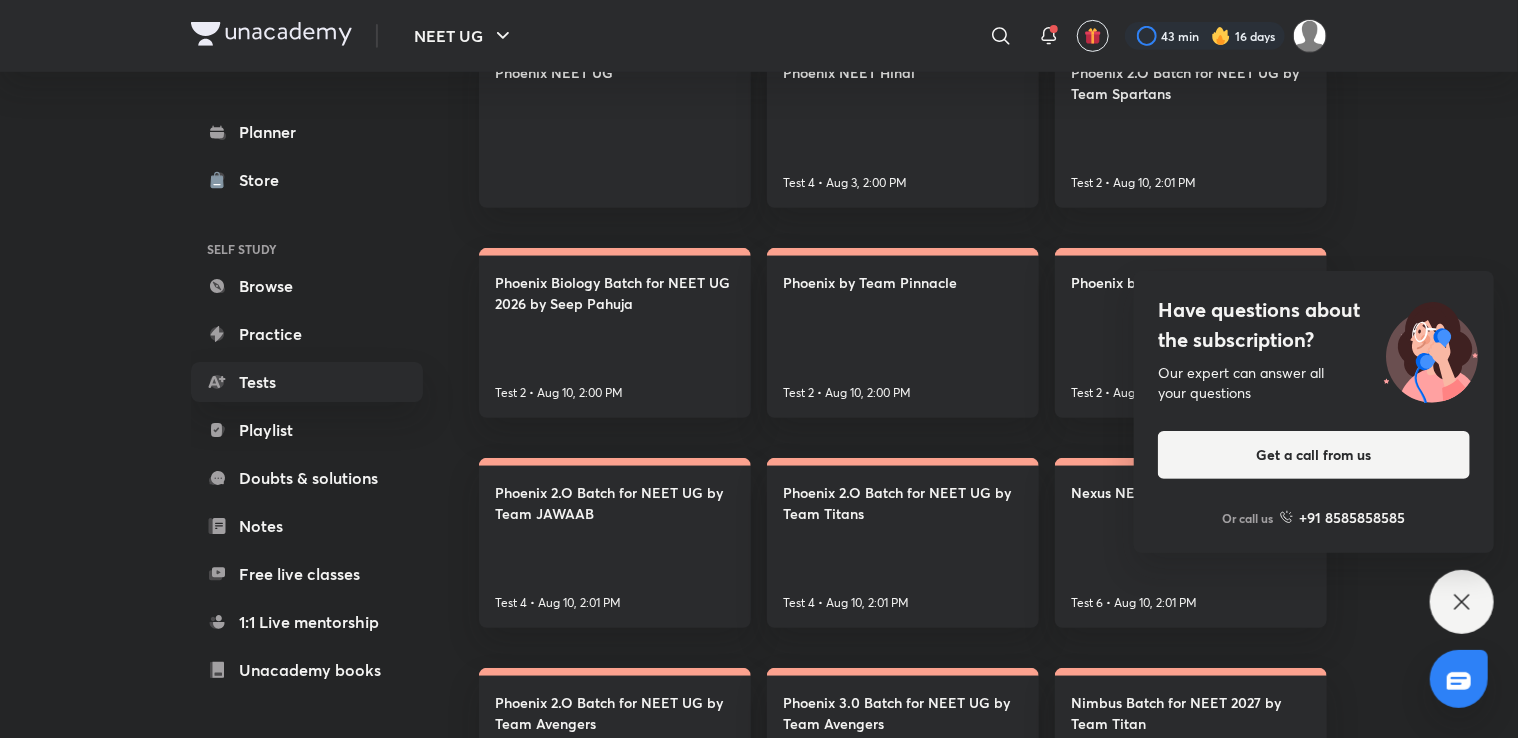 click 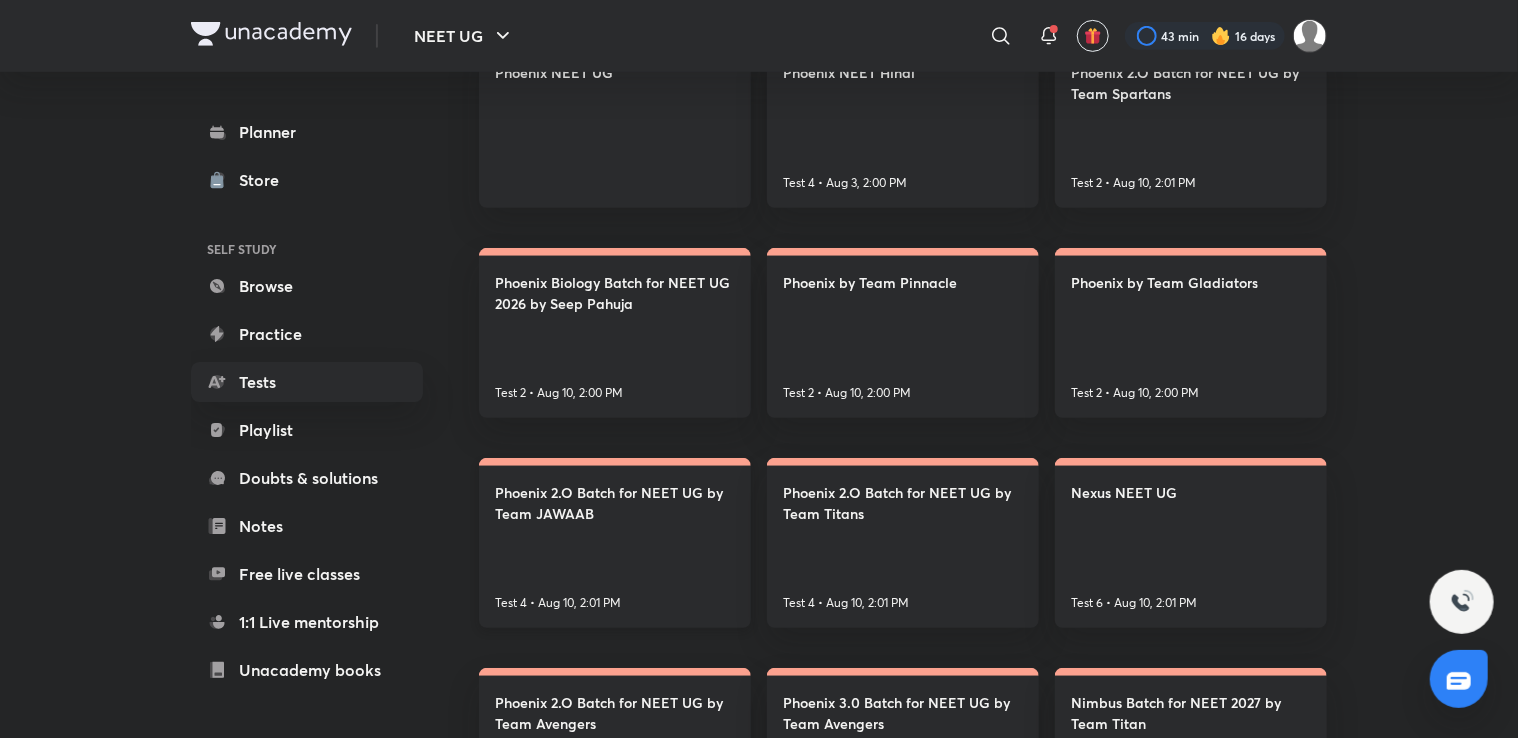 click on "Phoenix 2.O Batch for NEET UG by Team JAWAAB Test 4 • Aug 10, 2:01 PM" at bounding box center [615, 543] 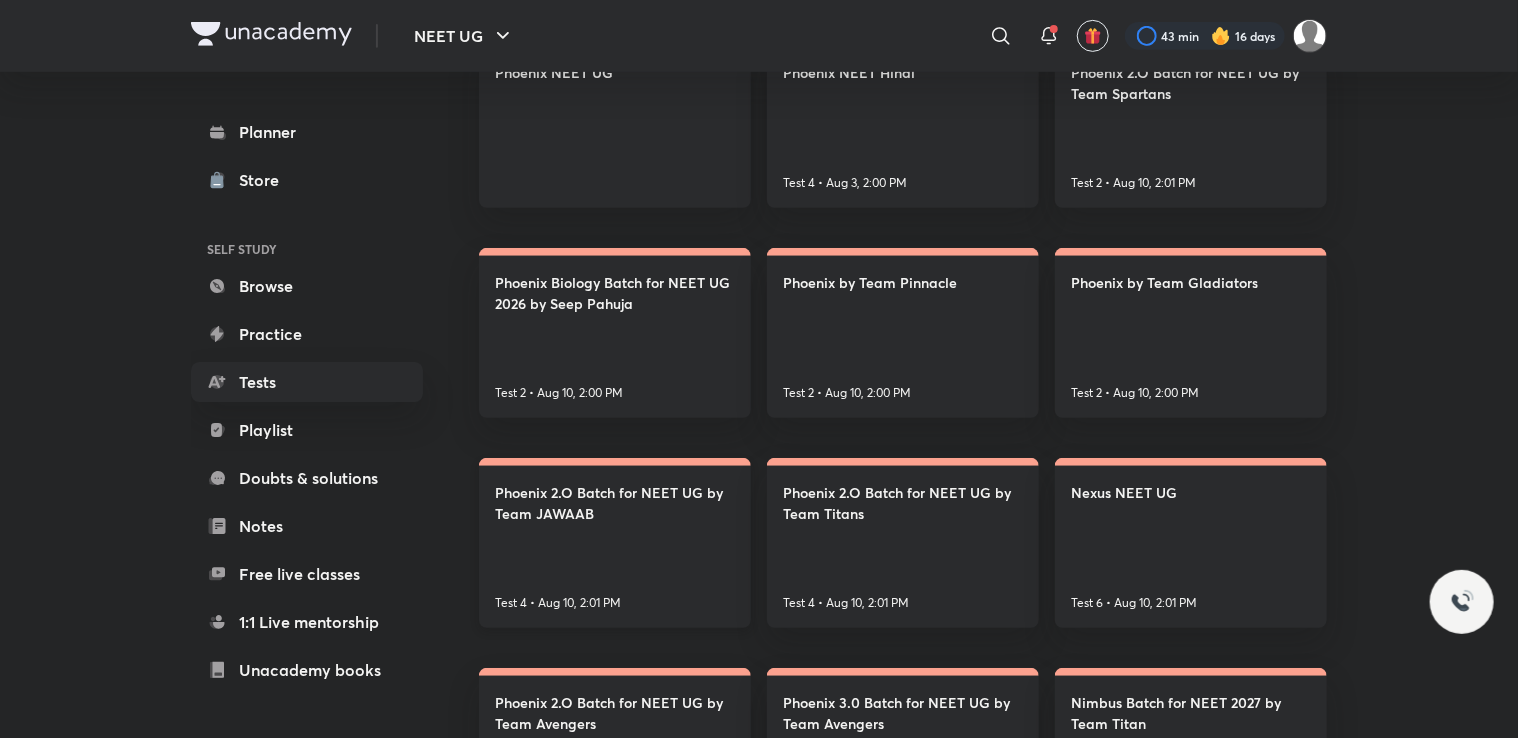 scroll, scrollTop: 0, scrollLeft: 0, axis: both 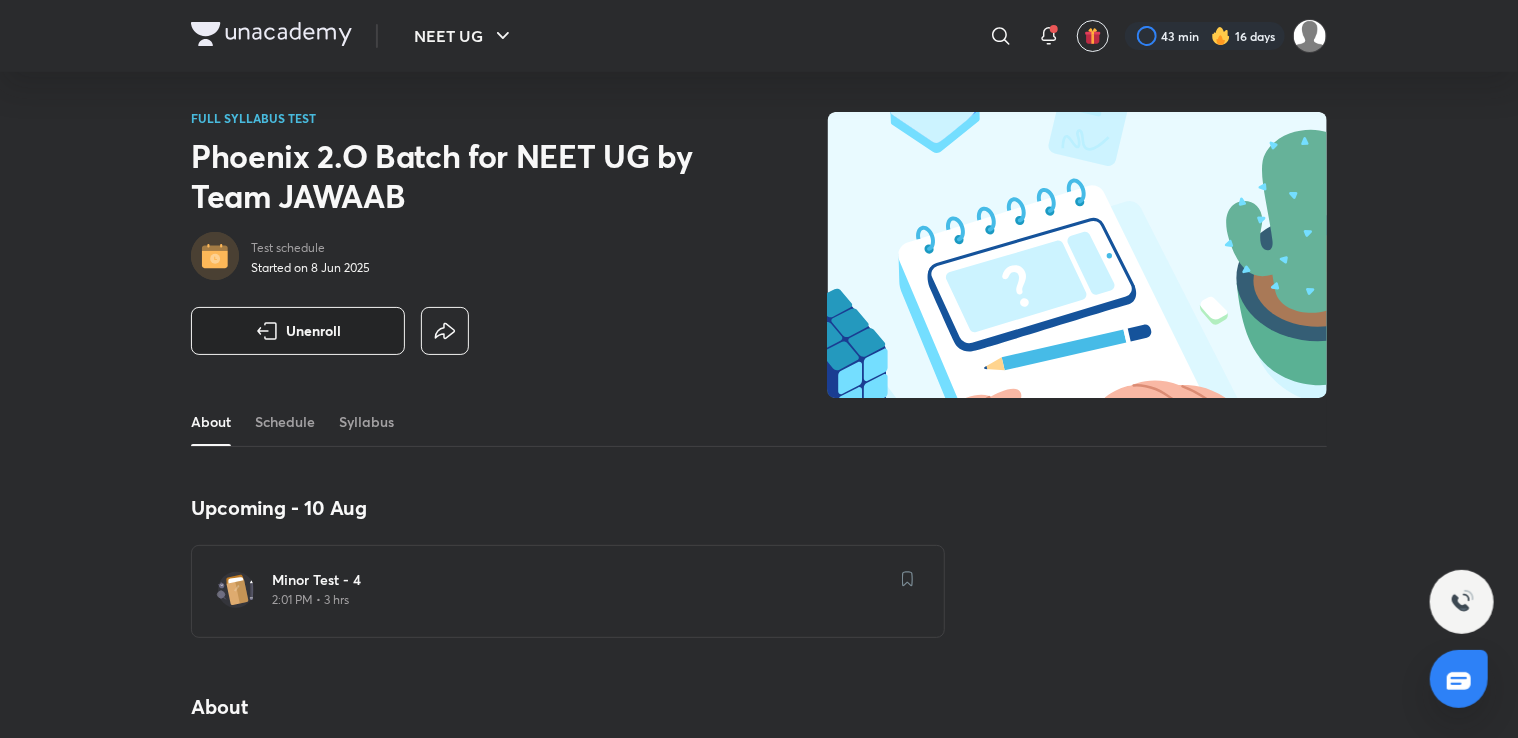 click on "Unenroll" at bounding box center [298, 331] 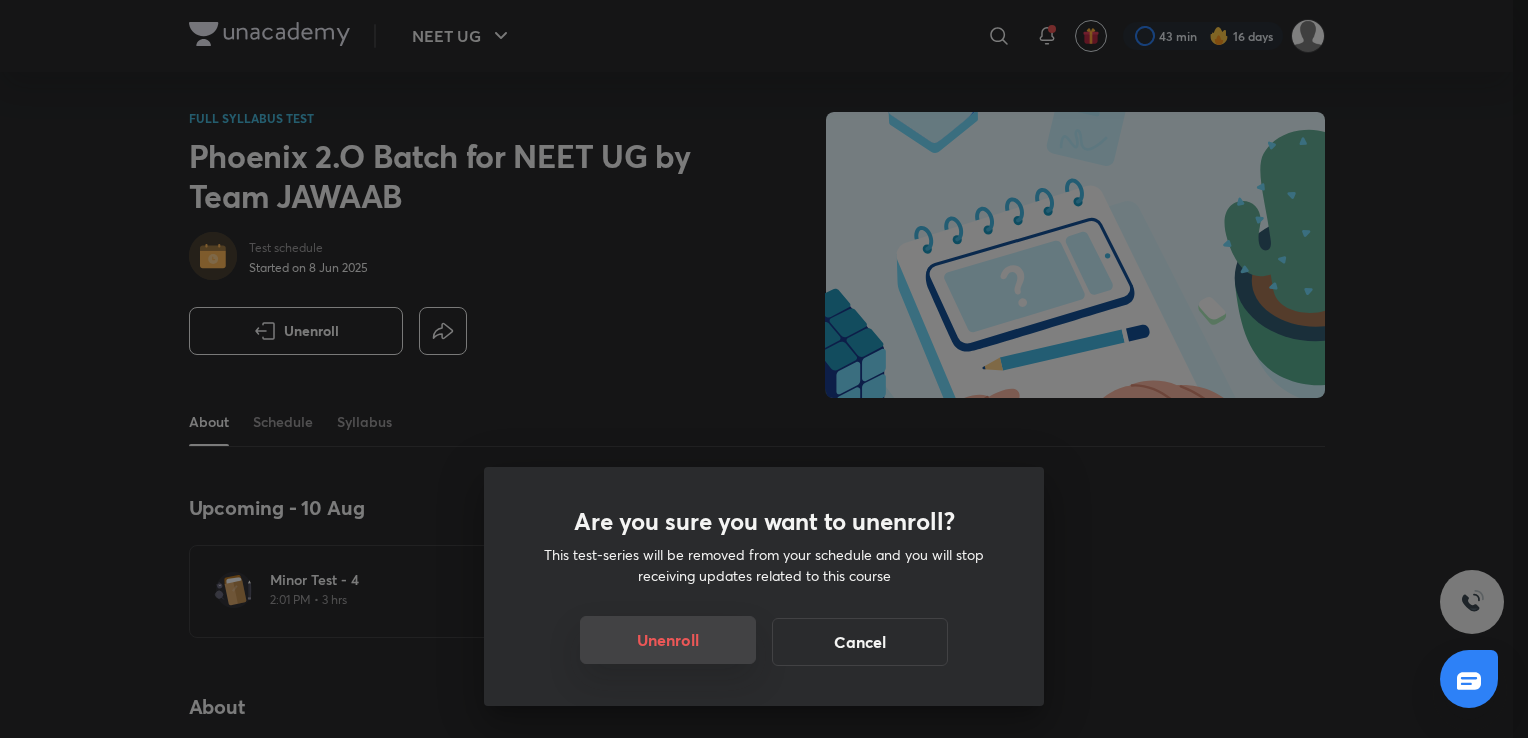 click on "Unenroll" at bounding box center (668, 640) 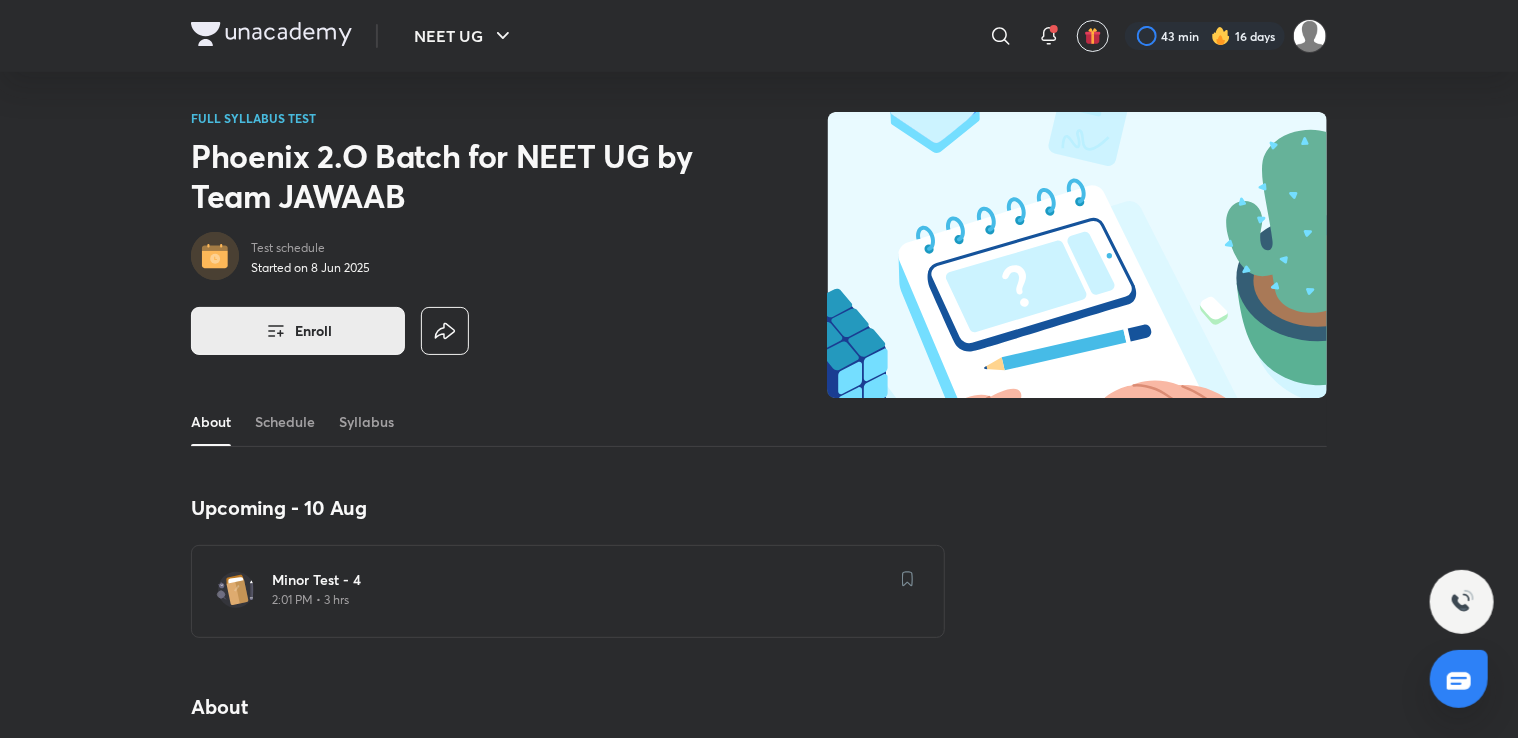 click on "Enroll" at bounding box center (298, 331) 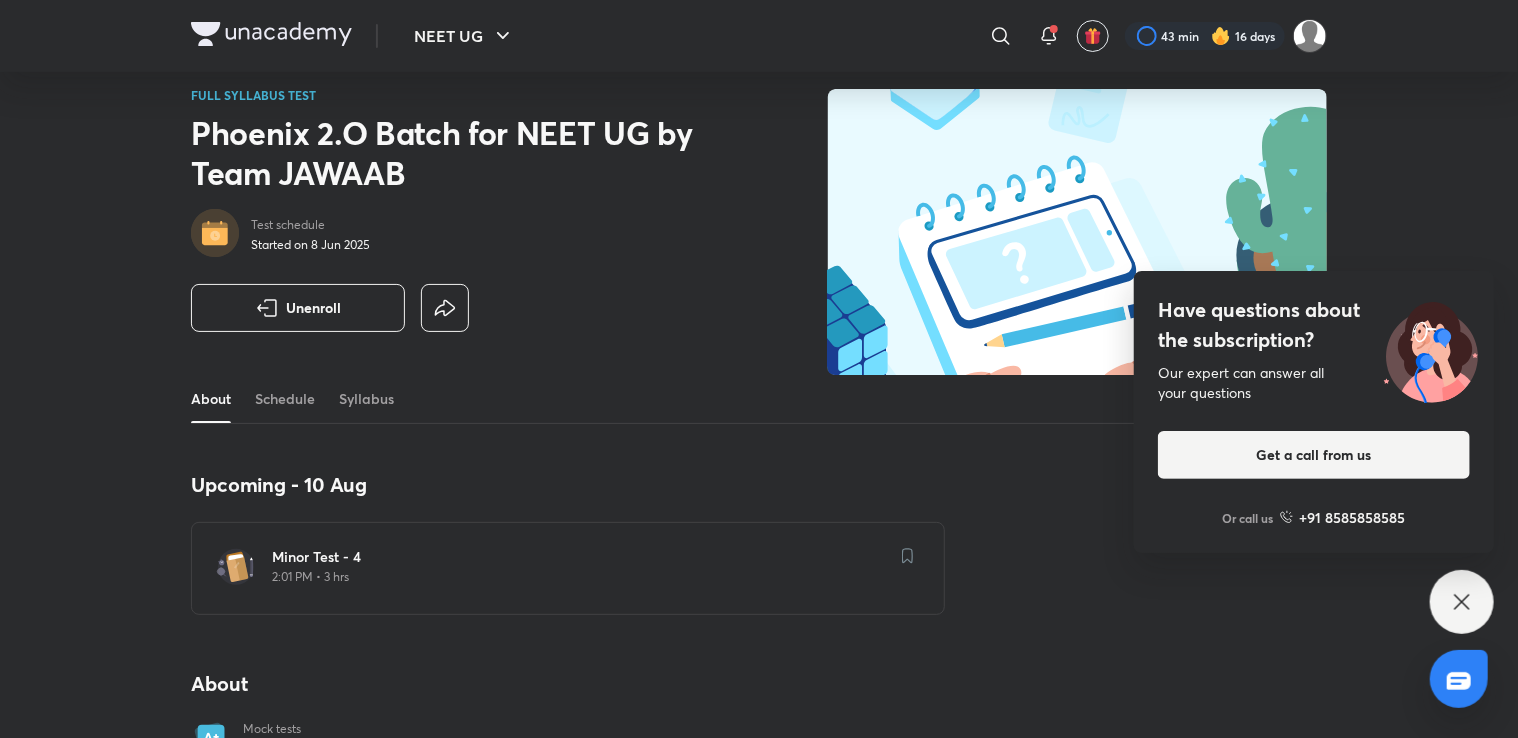 scroll, scrollTop: 0, scrollLeft: 0, axis: both 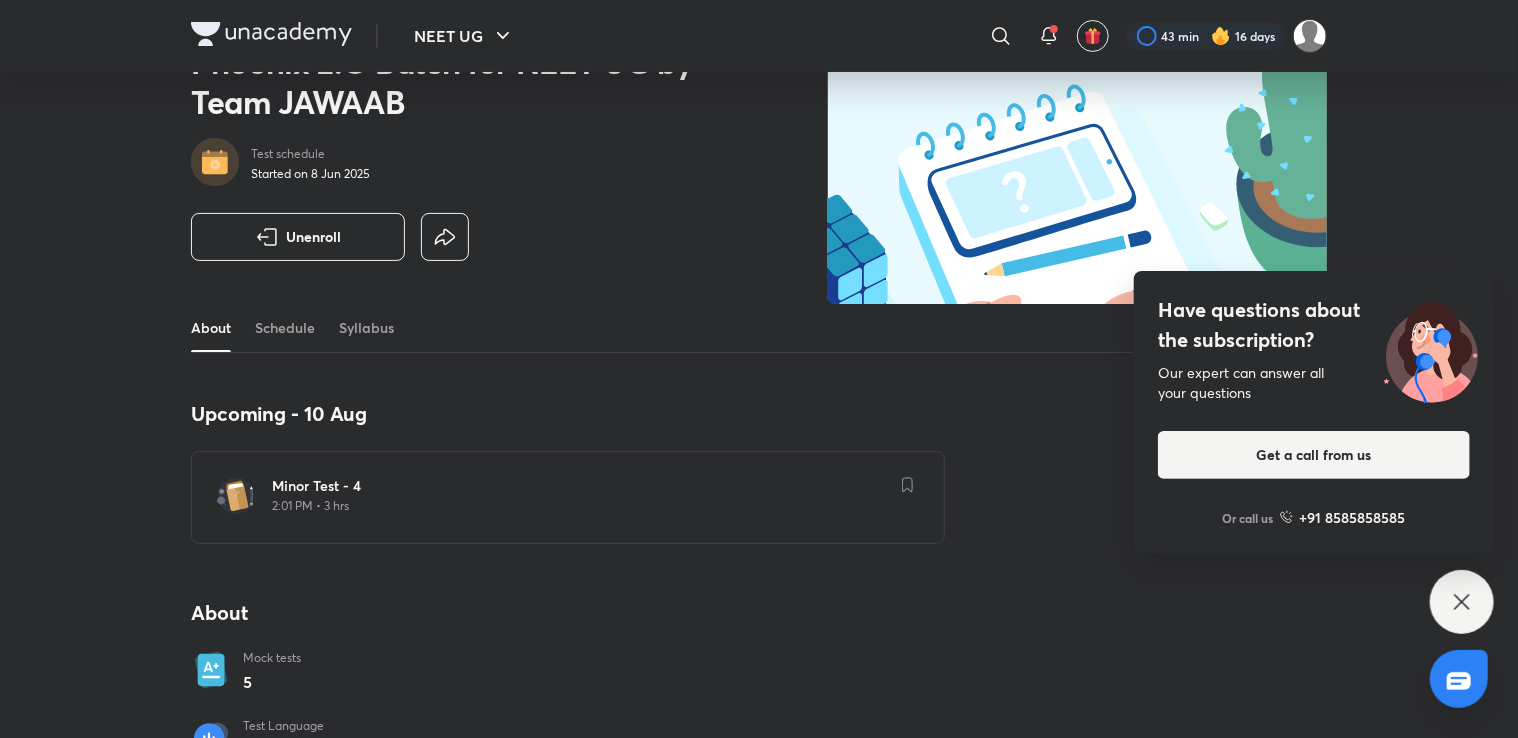 click on "Have questions about the subscription? Our expert can answer all your questions Get a call from us Or call us +91 8585858585" at bounding box center (1462, 602) 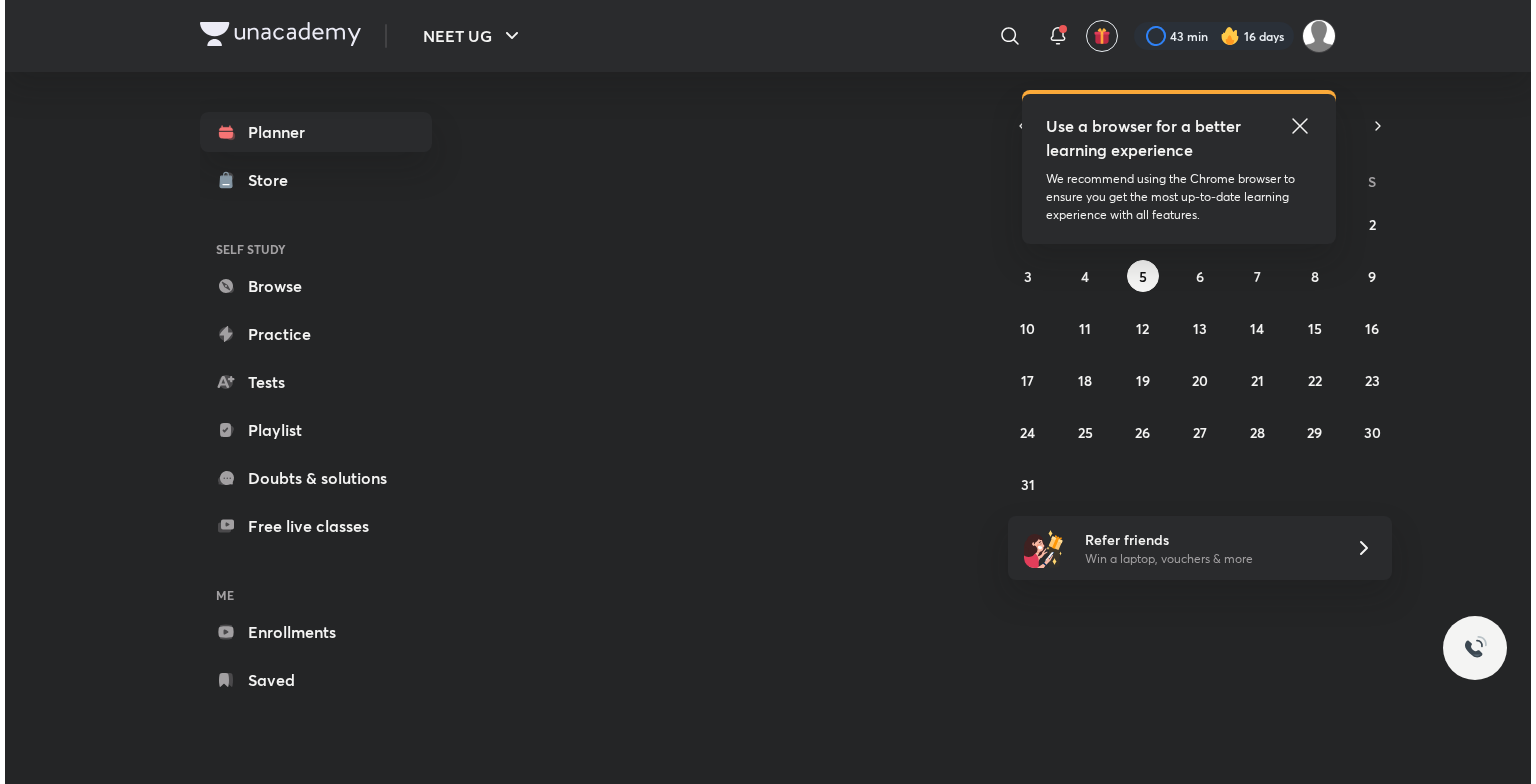scroll, scrollTop: 0, scrollLeft: 0, axis: both 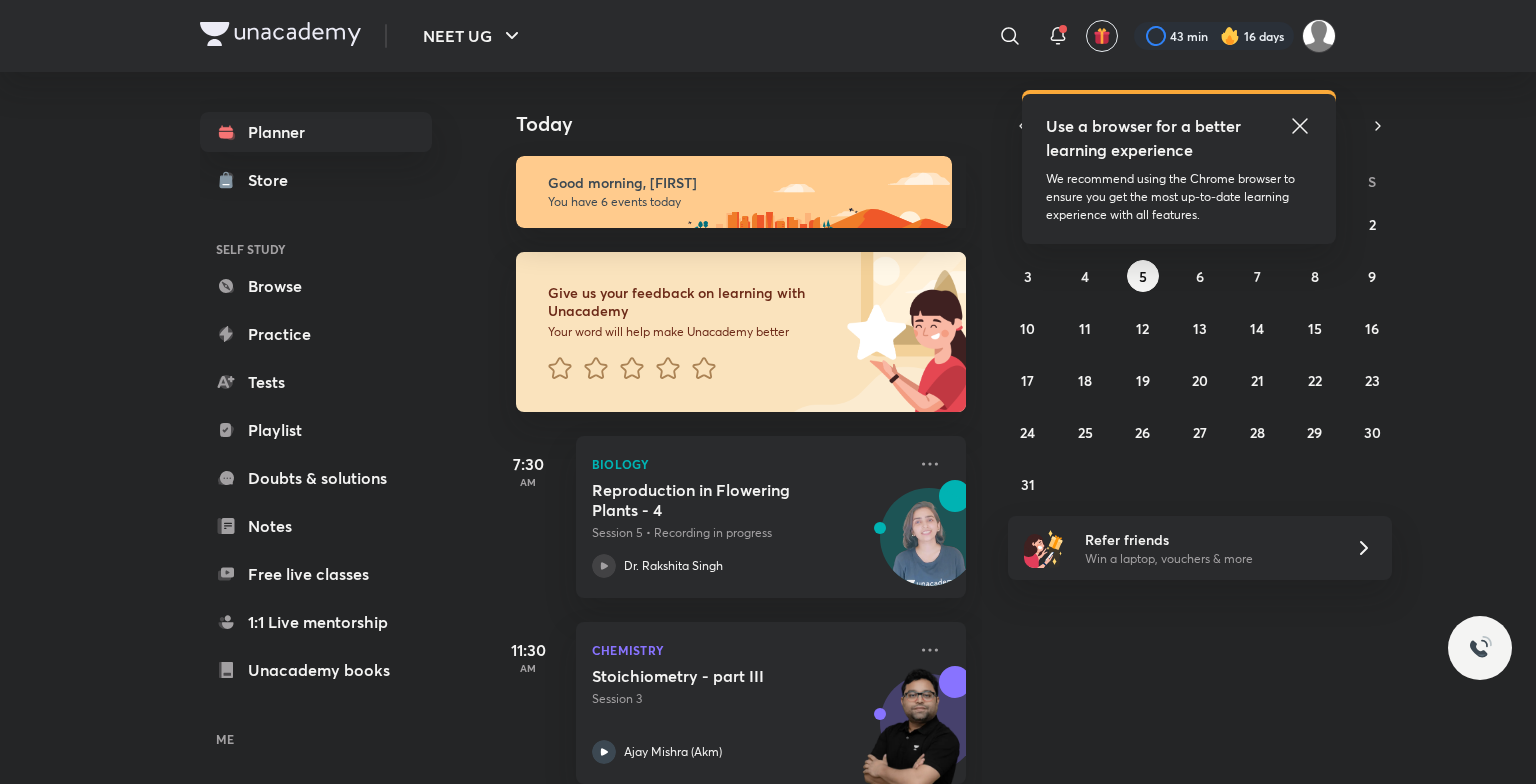 click on "Use a browser for a better learning experience We recommend using the Chrome browser to ensure you get the most up-to-date learning experience with all features." at bounding box center [1179, 169] 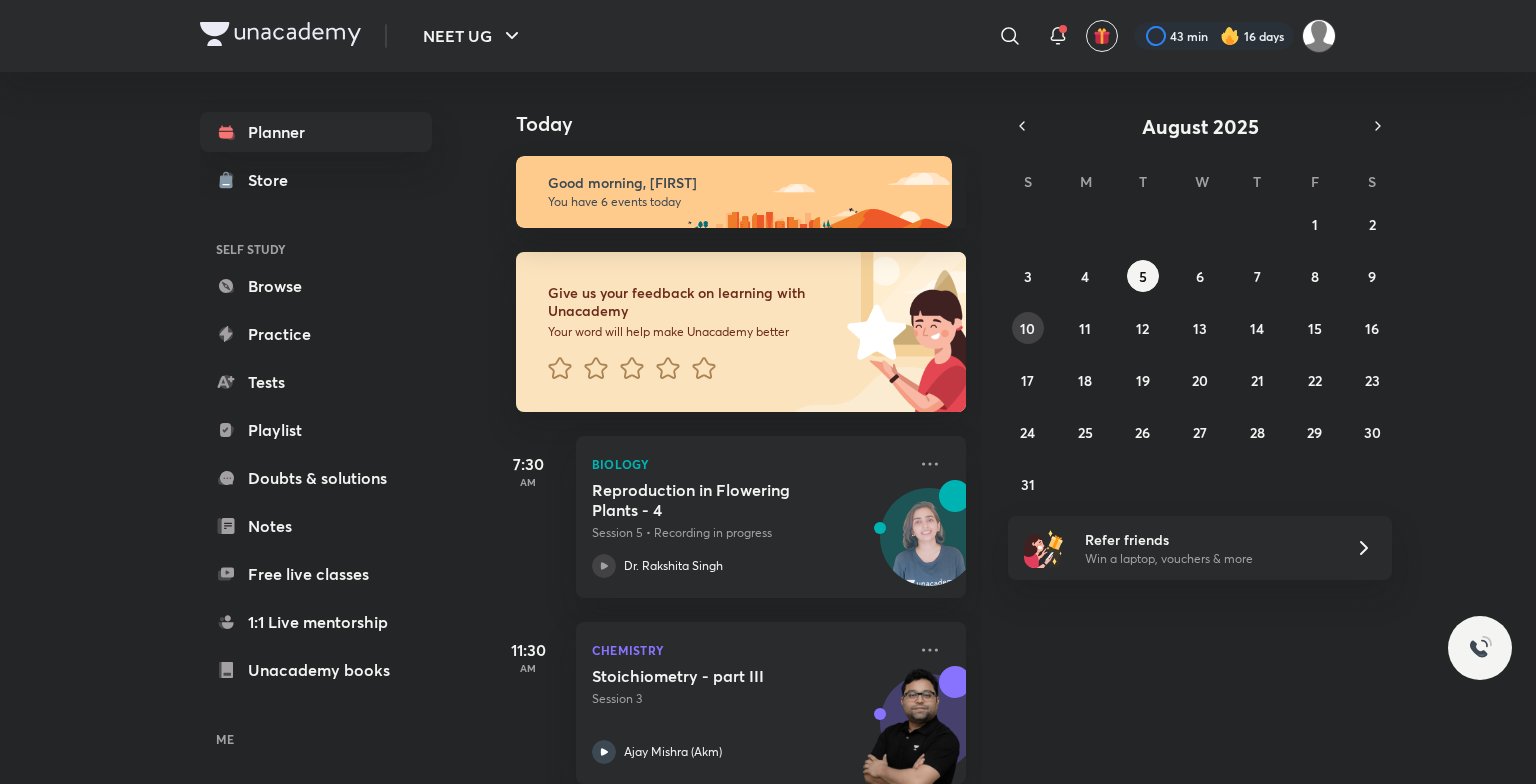 click on "10" at bounding box center [1028, 328] 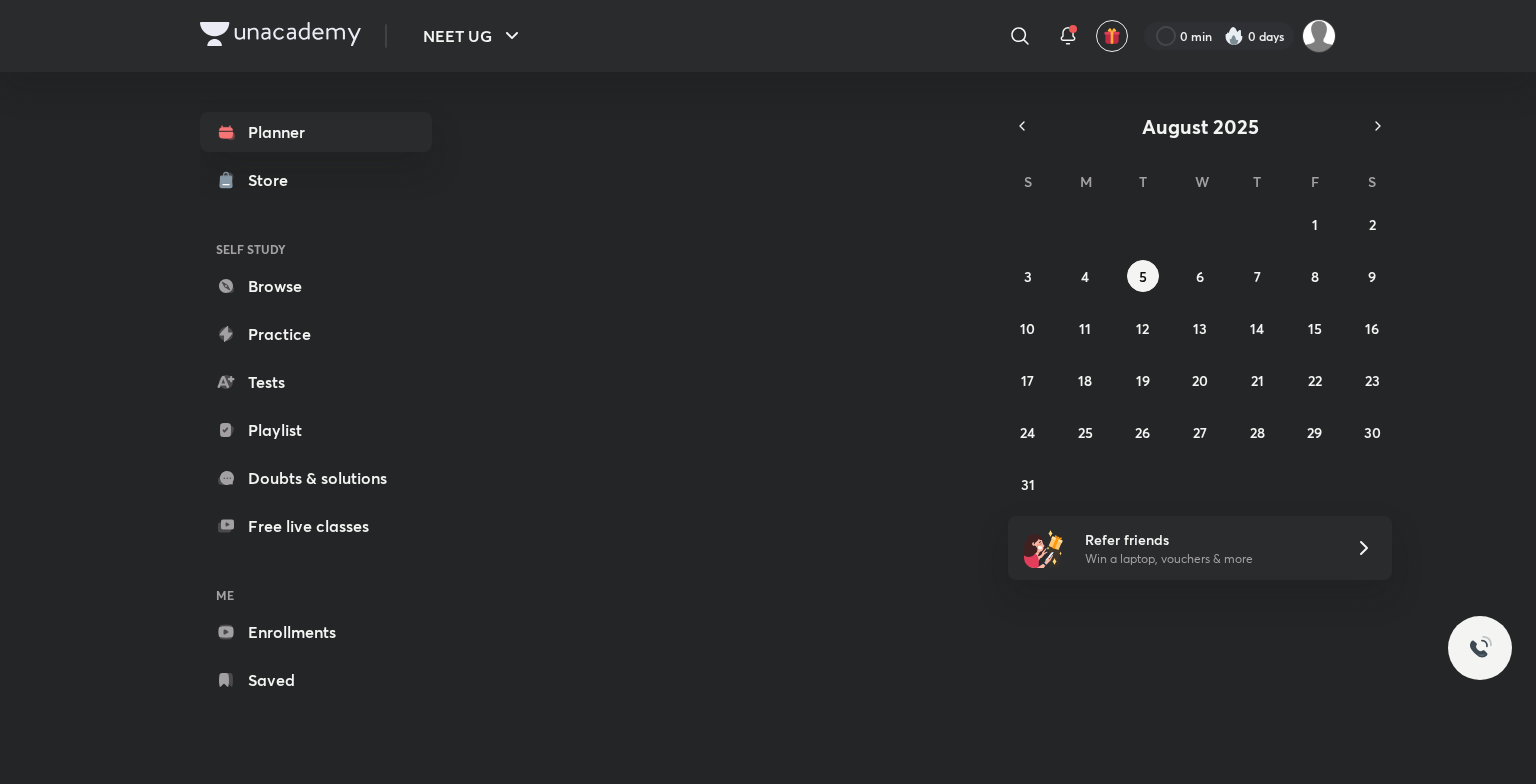 scroll, scrollTop: 0, scrollLeft: 0, axis: both 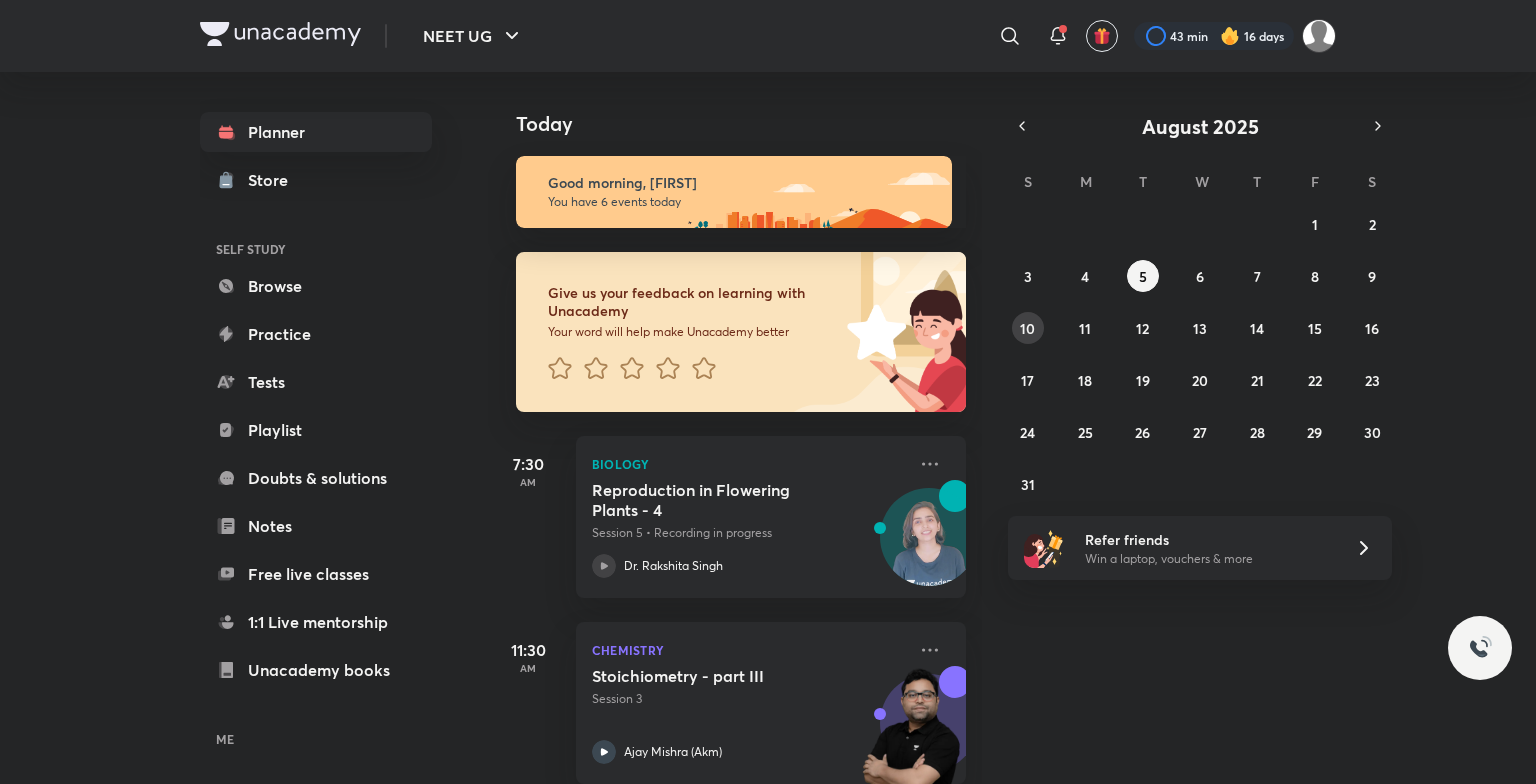 click on "10" at bounding box center (1028, 328) 